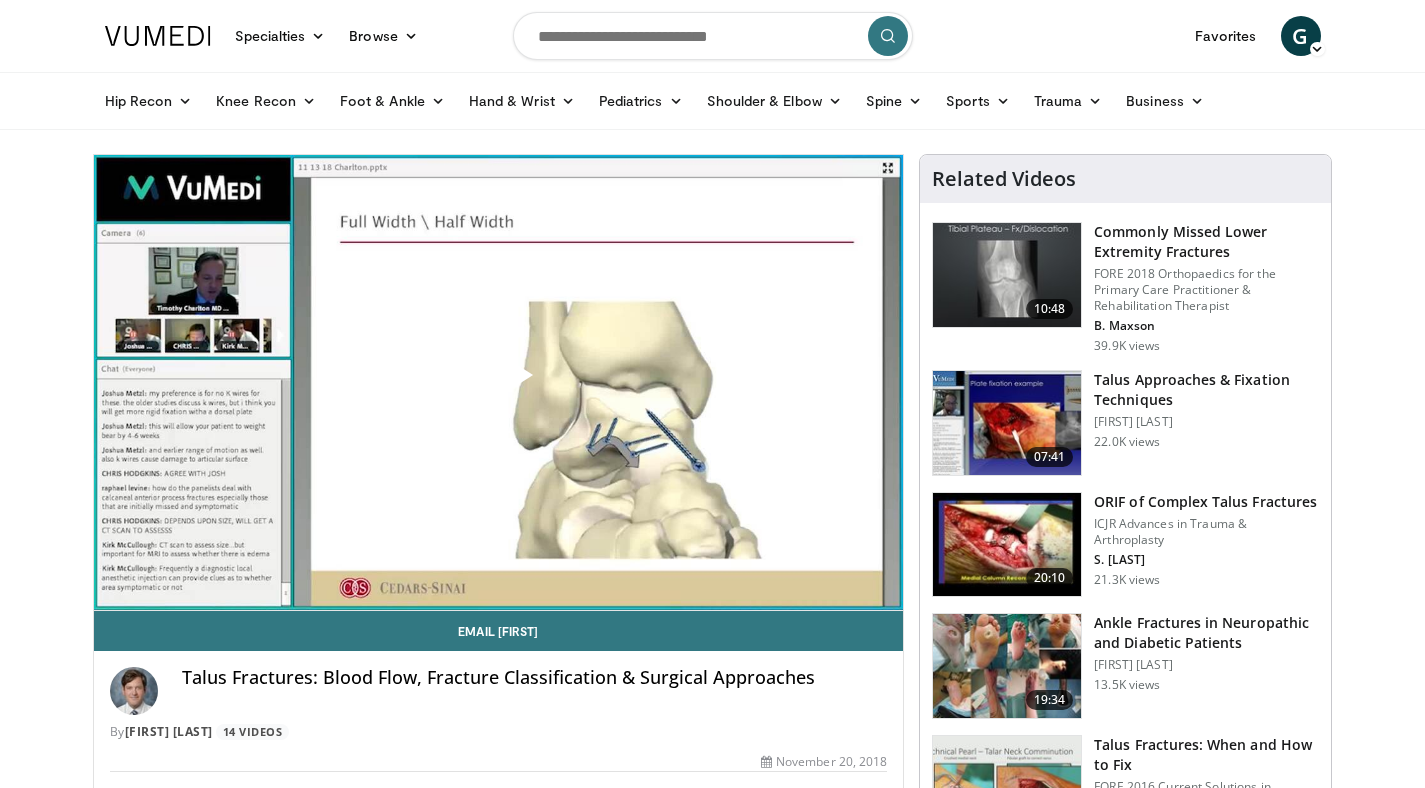 scroll, scrollTop: 0, scrollLeft: 0, axis: both 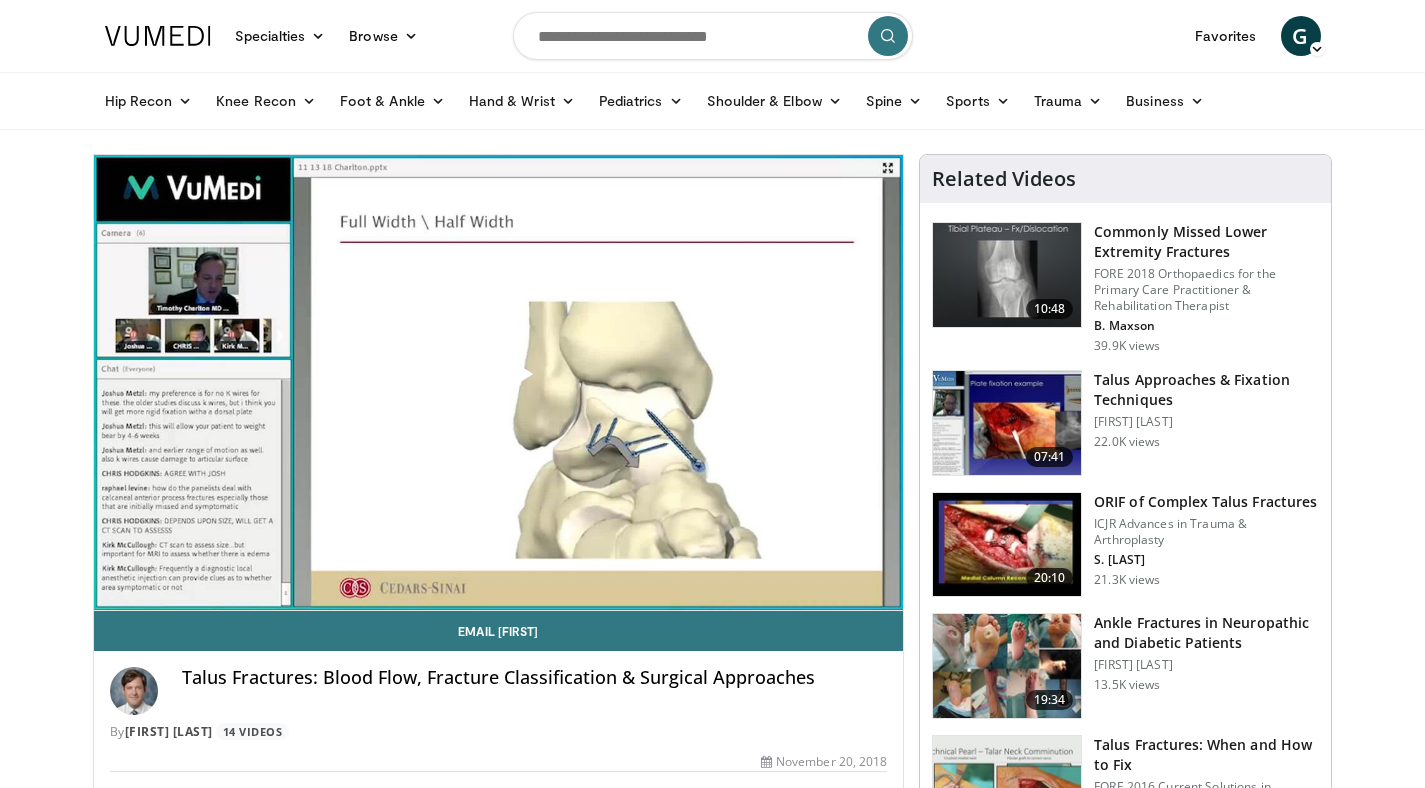 click at bounding box center (498, 382) 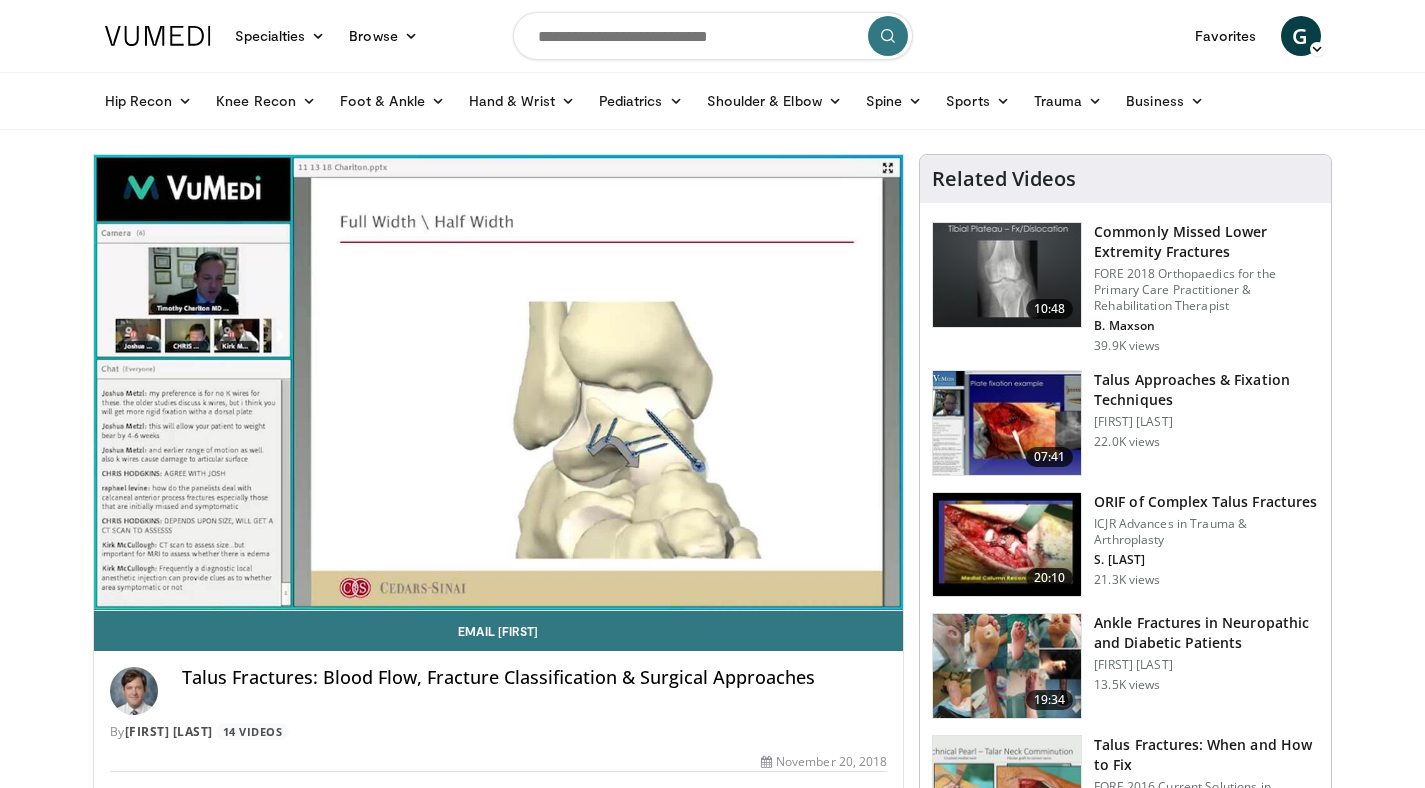 click on "10 seconds
Tap to unmute" at bounding box center [499, 382] 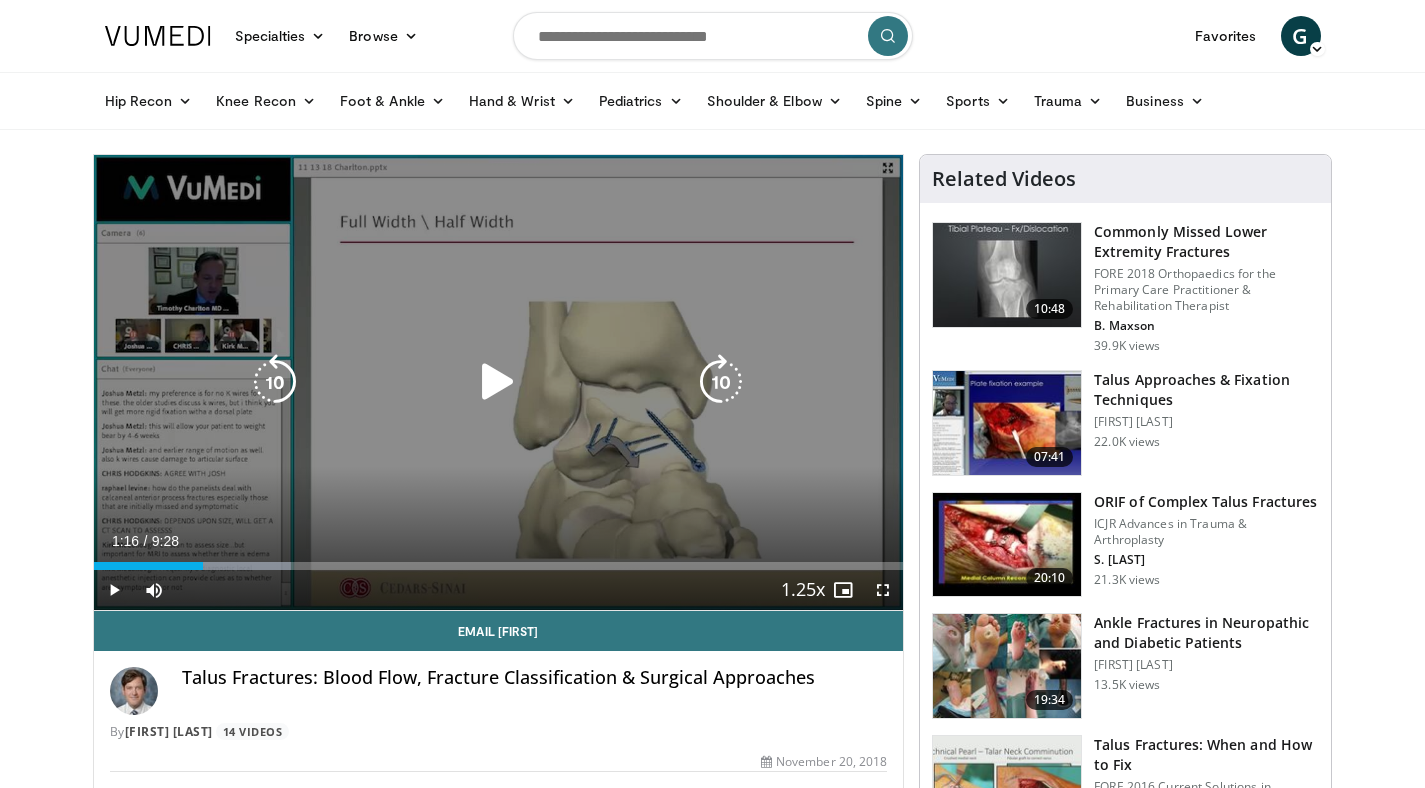 click at bounding box center [498, 382] 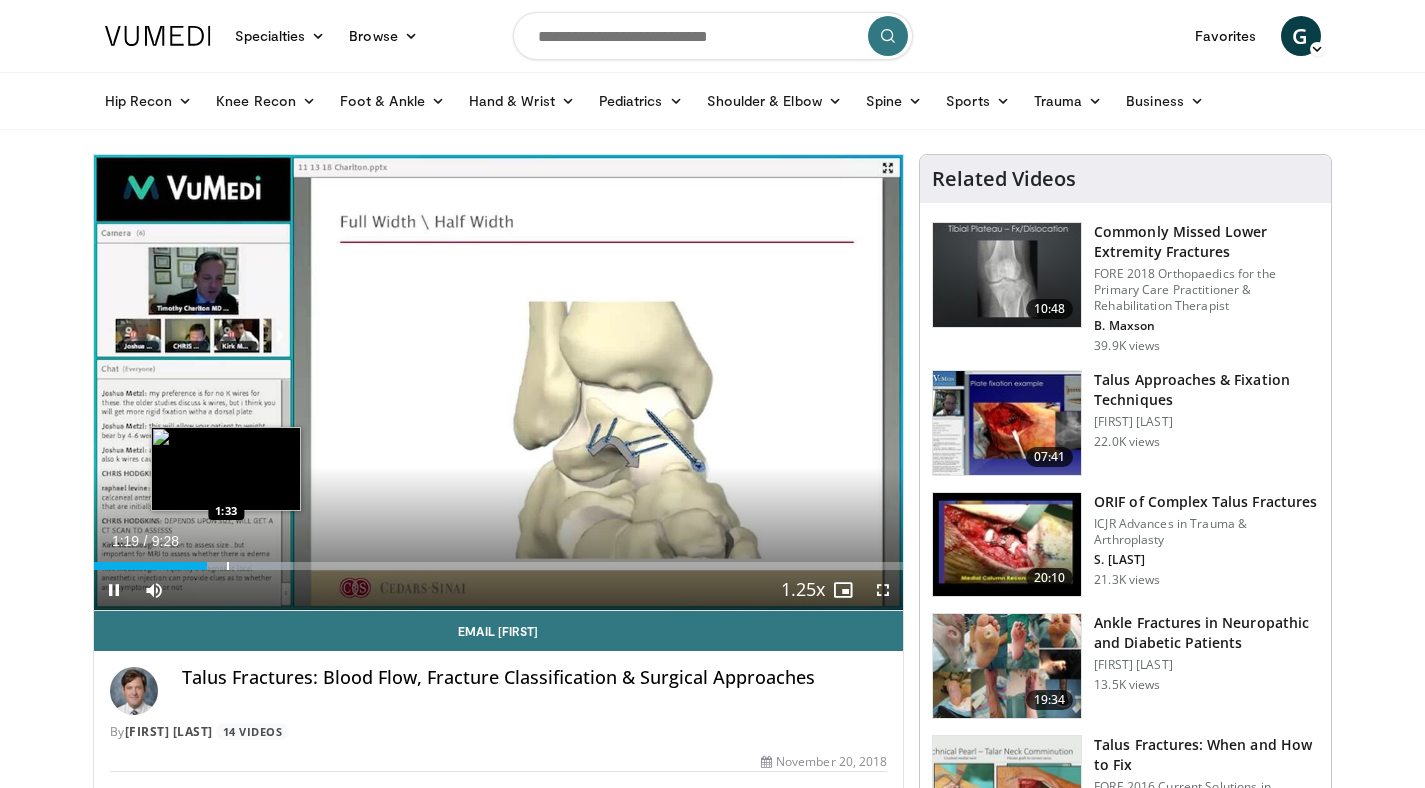 click at bounding box center [228, 566] 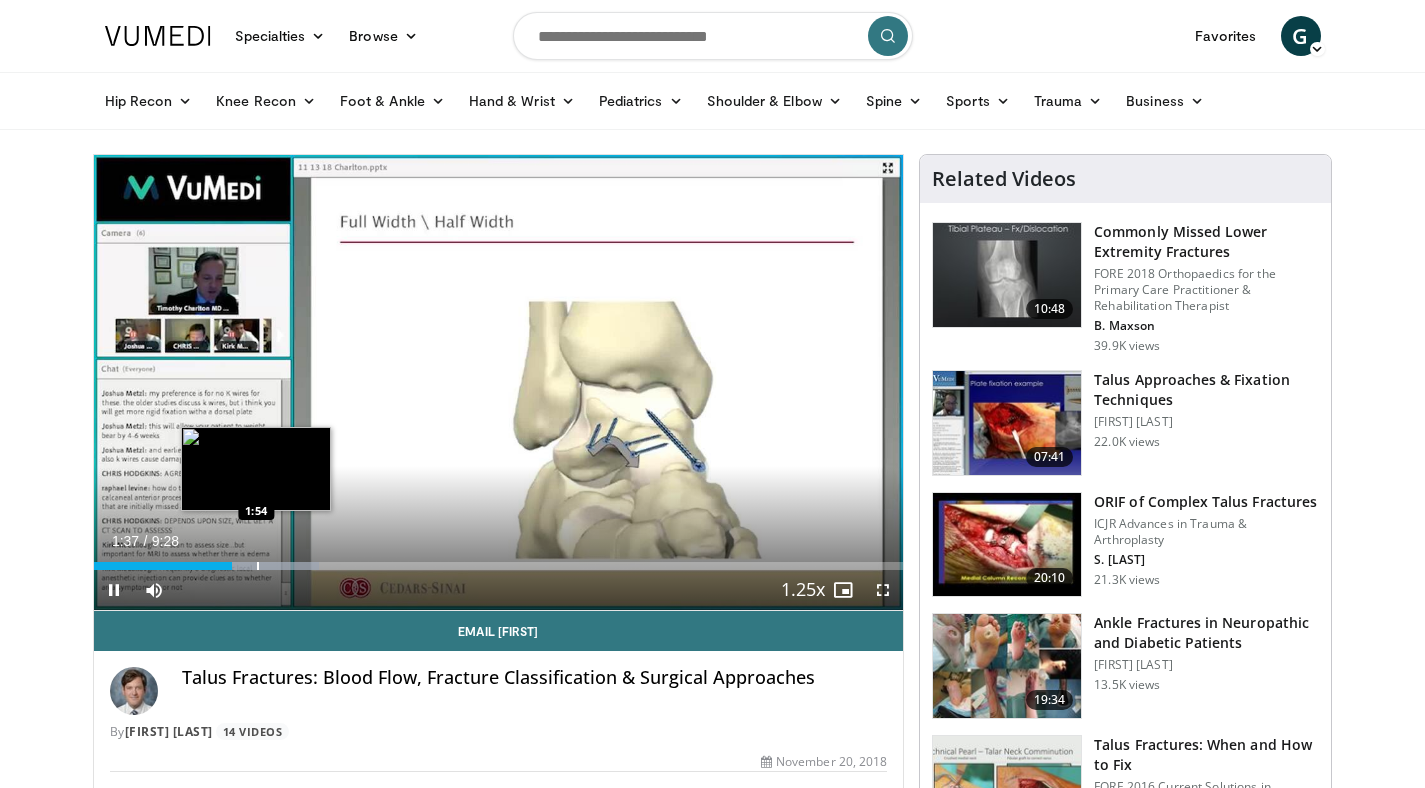 click on "Loaded :  27.88% 1:37 1:54" at bounding box center (499, 566) 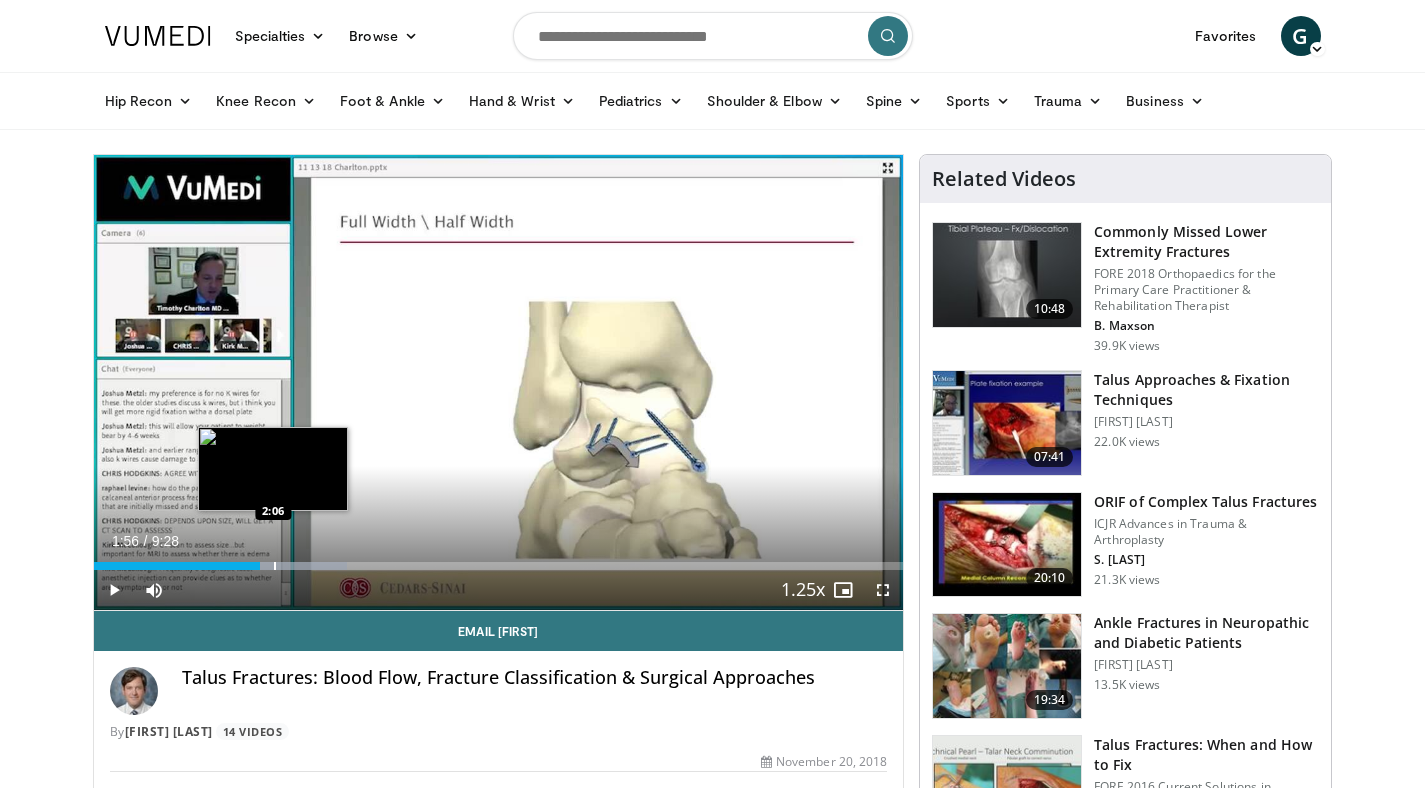 click at bounding box center (275, 566) 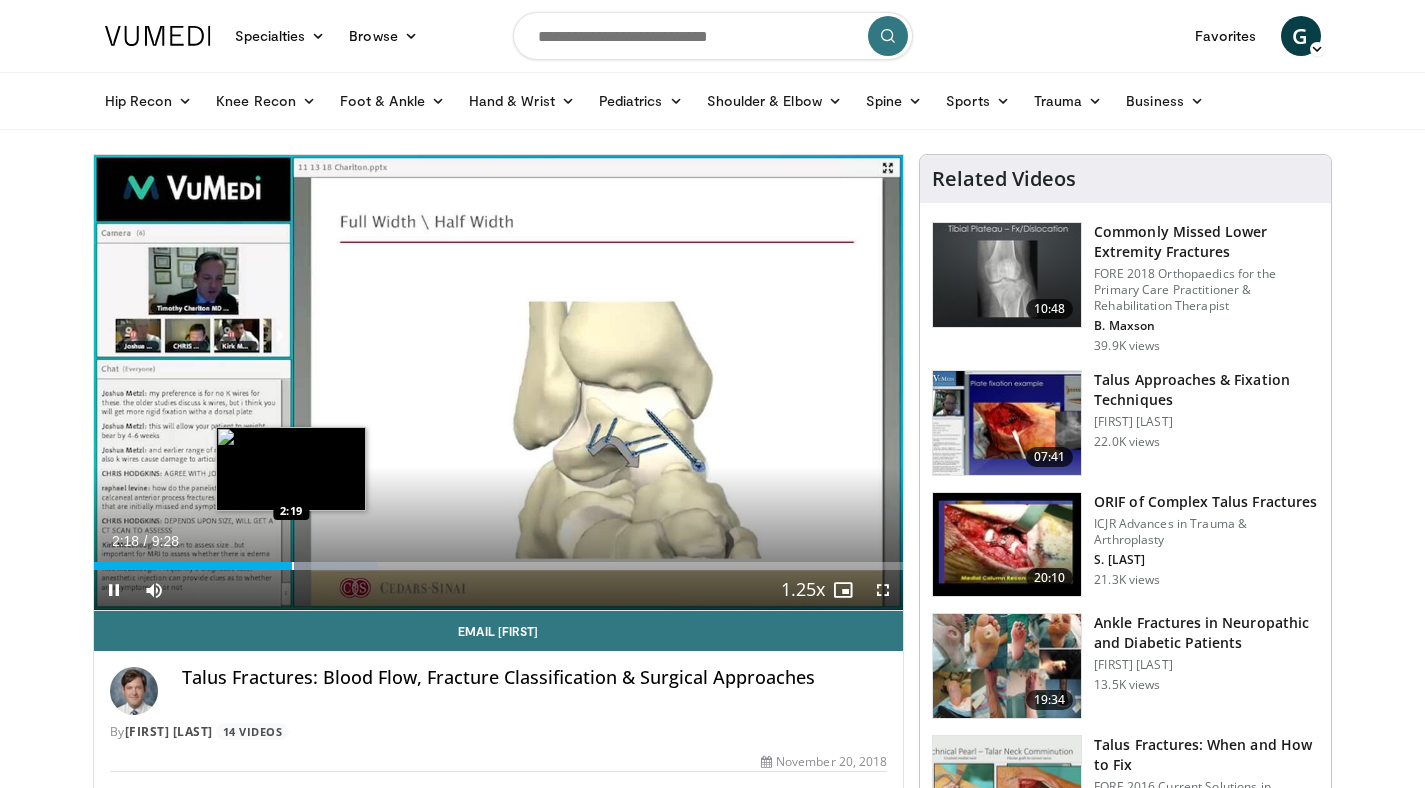 click on "2:18" at bounding box center (193, 566) 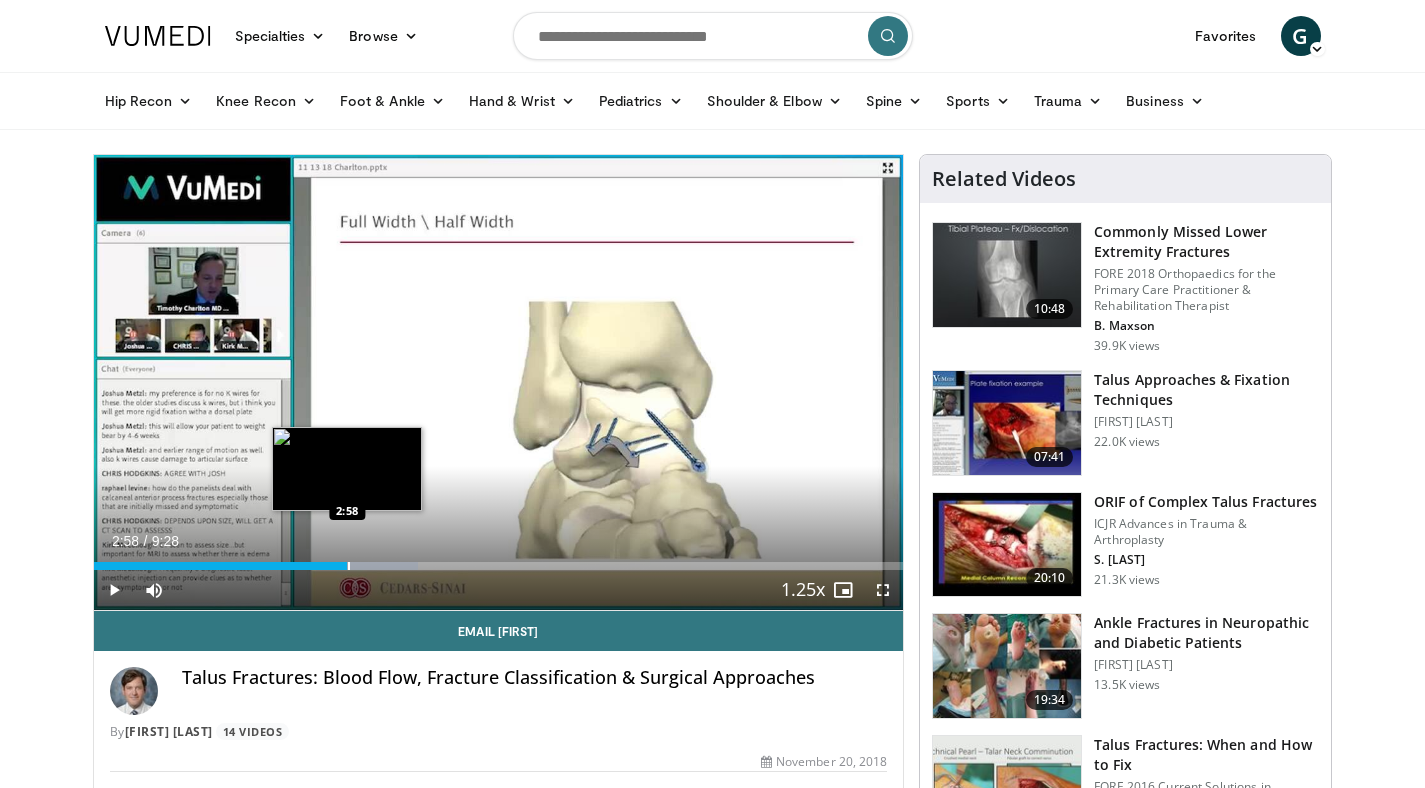 click at bounding box center [349, 566] 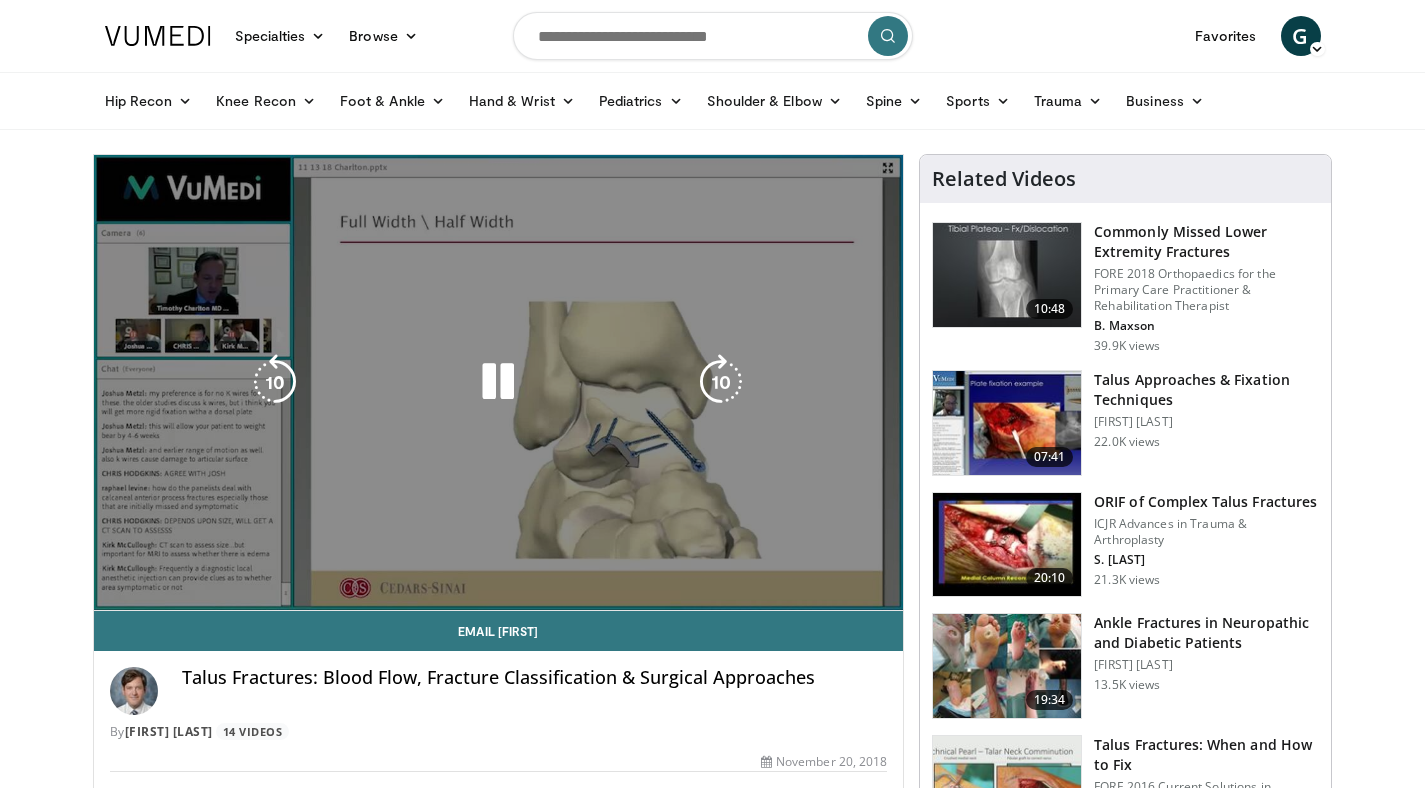 click on "10 seconds
Tap to unmute" at bounding box center (499, 382) 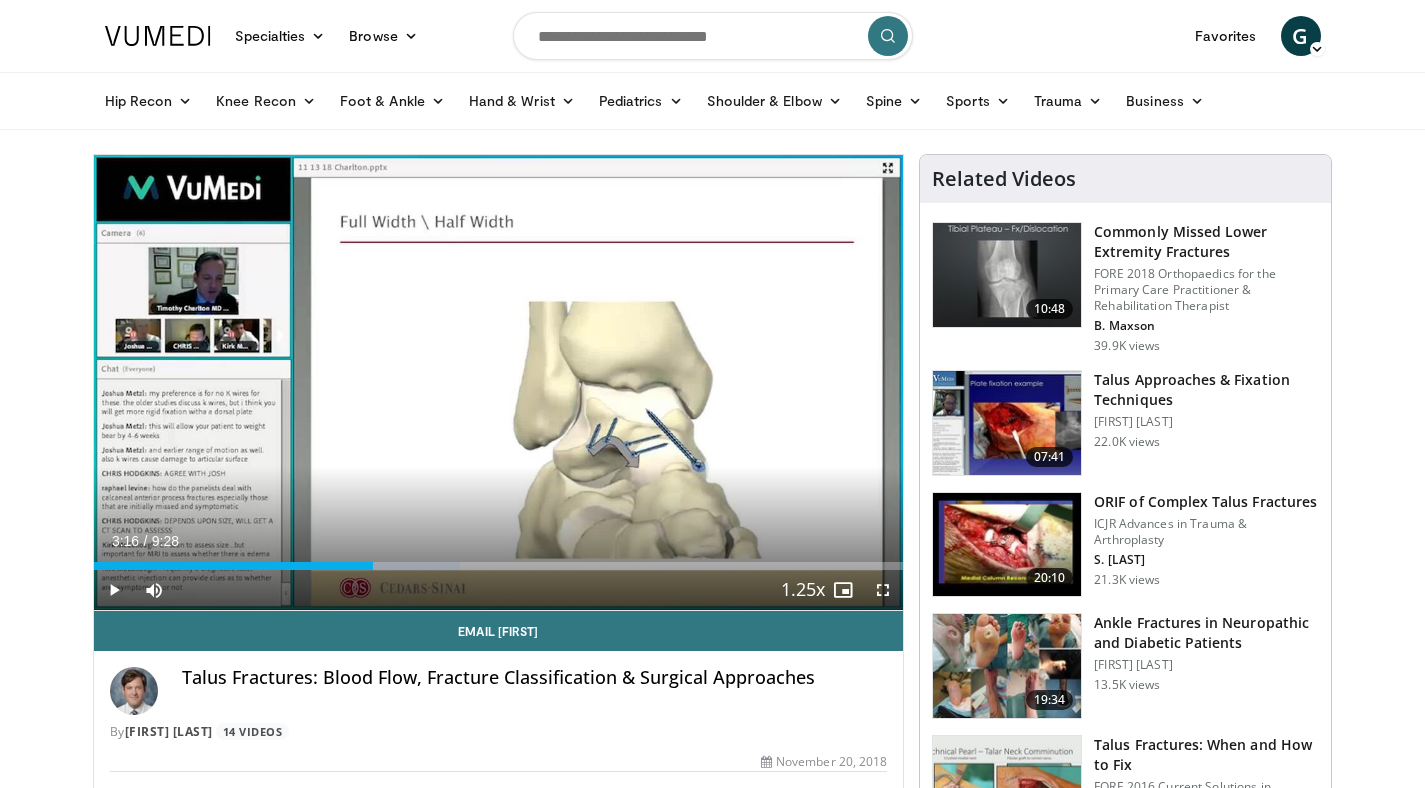 click on "Current Time  3:16 / Duration  9:28 Play Skip Backward Skip Forward Mute 0% Loaded :  45.32% 3:16 3:34 Stream Type  LIVE Seek to live, currently behind live LIVE   1.25x Playback Rate 0.5x 0.75x 1x 1.25x , selected 1.5x 1.75x 2x Chapters Chapters Descriptions descriptions off , selected Captions captions settings , opens captions settings dialog captions off , selected Audio Track en (Main) , selected Fullscreen Enable picture-in-picture mode" at bounding box center (499, 590) 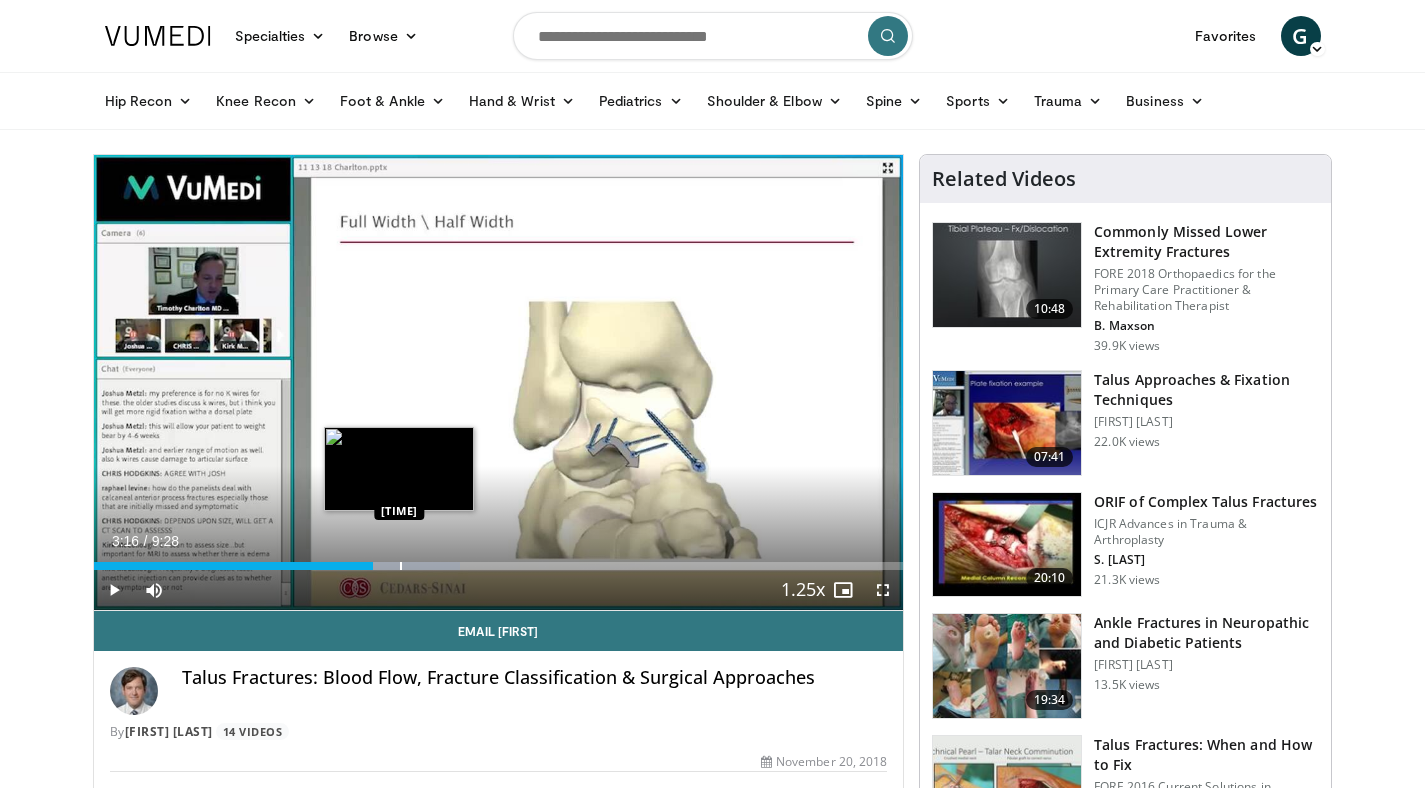 click at bounding box center (401, 566) 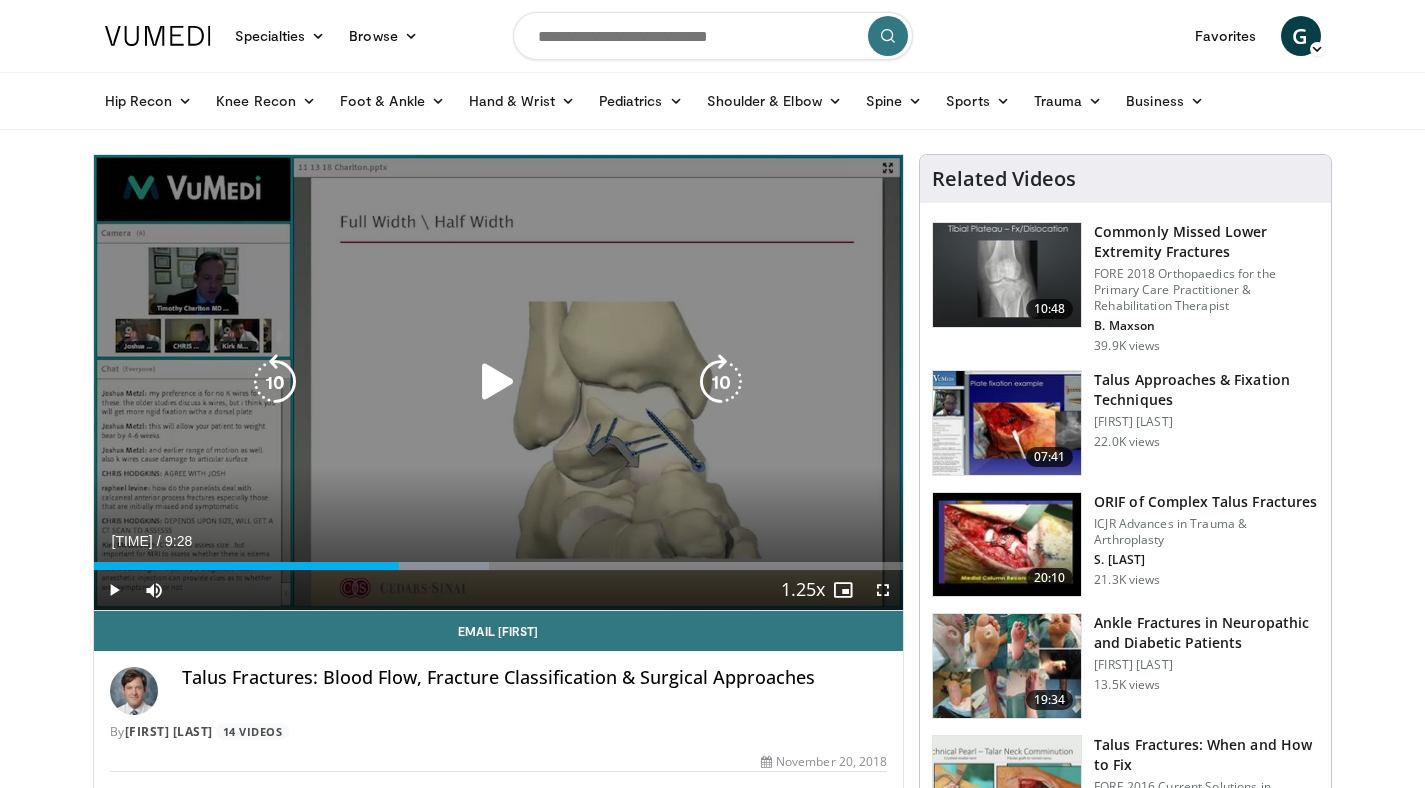 click at bounding box center [498, 382] 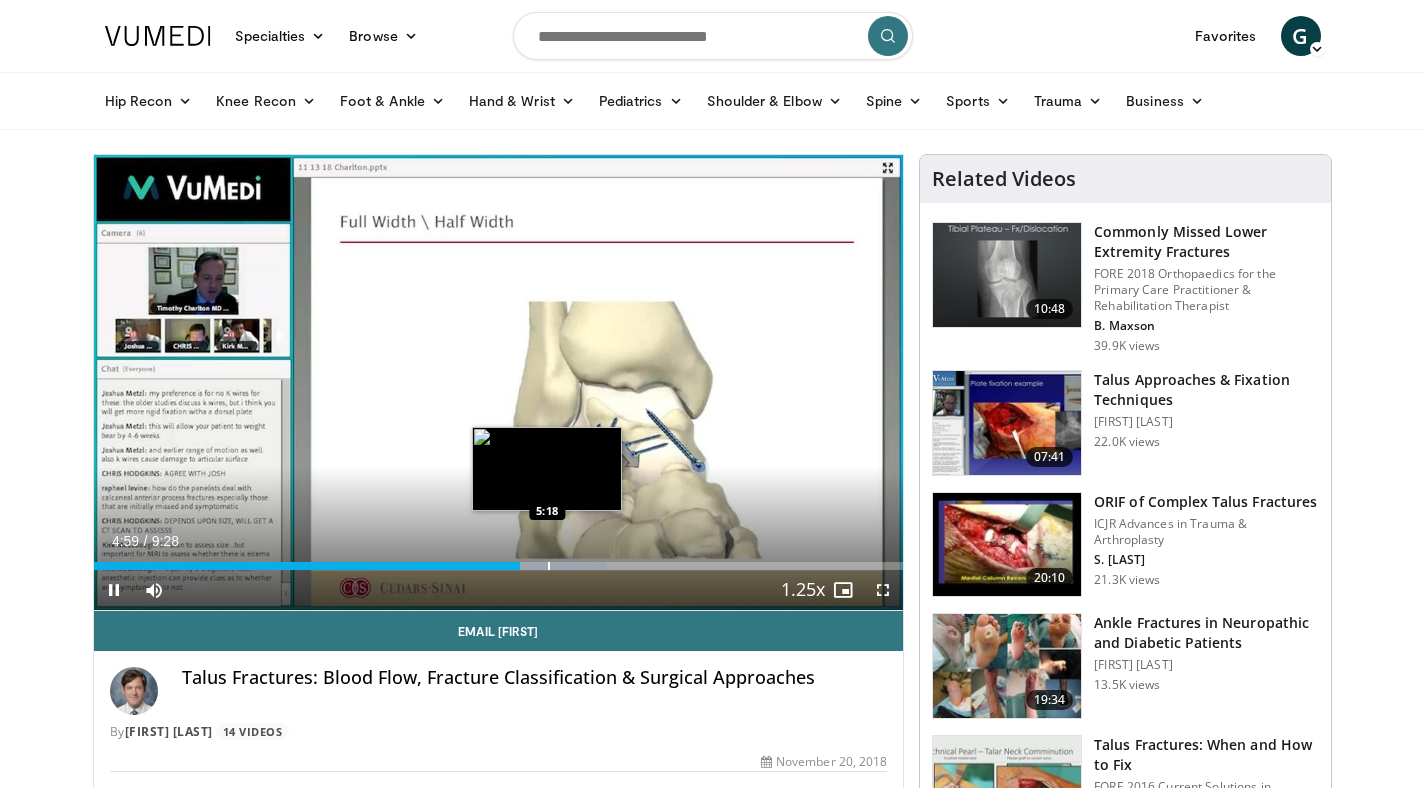 click at bounding box center [549, 566] 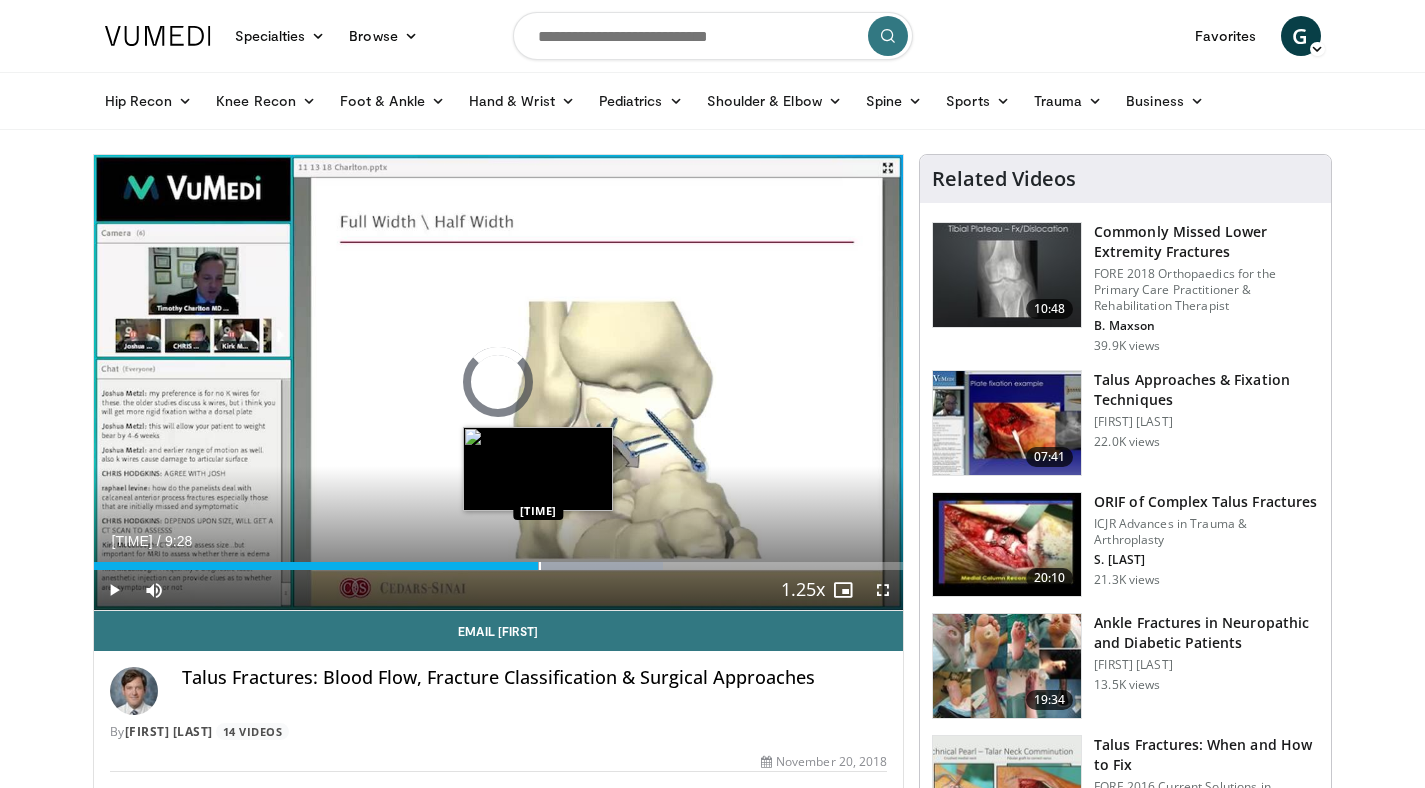 click on "5:12" at bounding box center [316, 566] 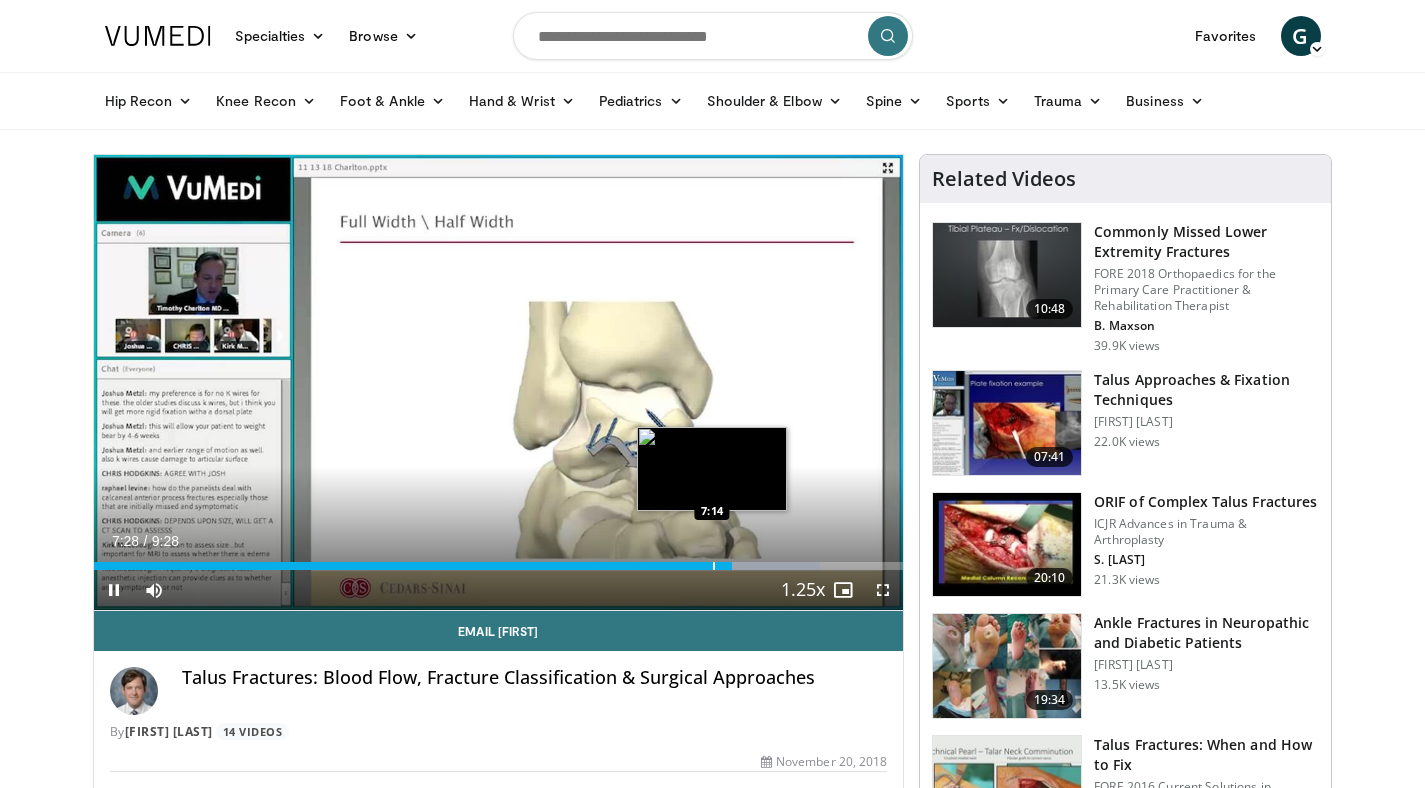 click on "7:28" at bounding box center (413, 566) 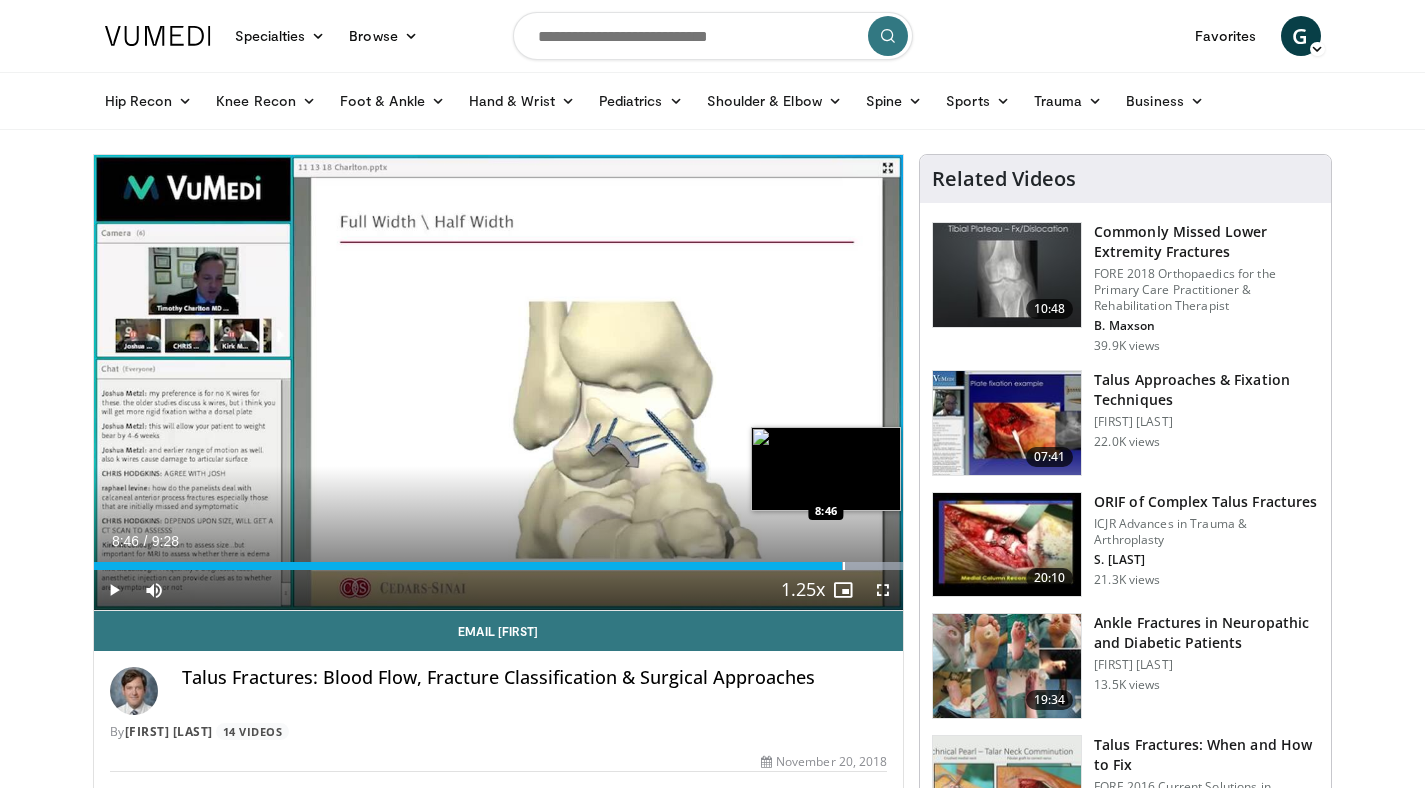 click at bounding box center [844, 566] 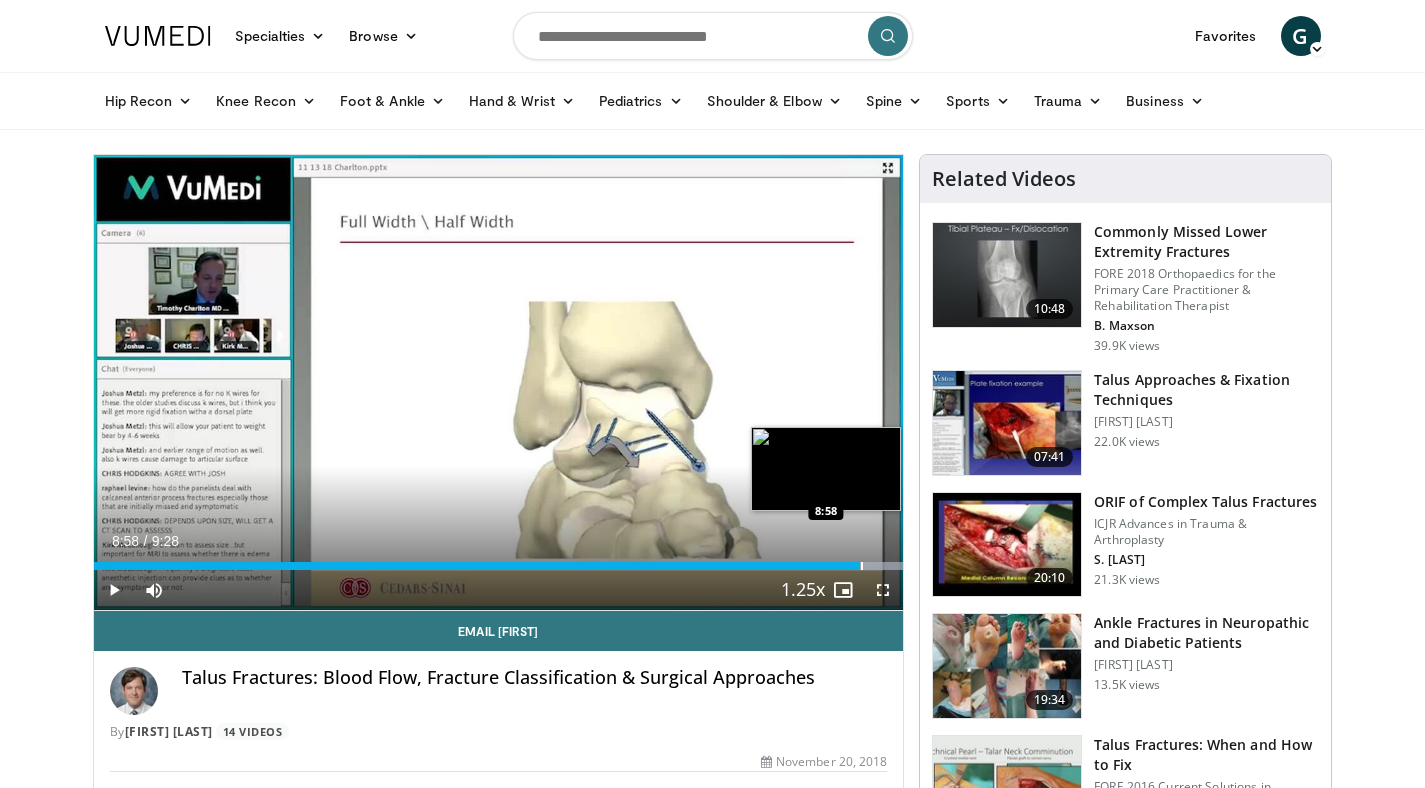 click at bounding box center (862, 566) 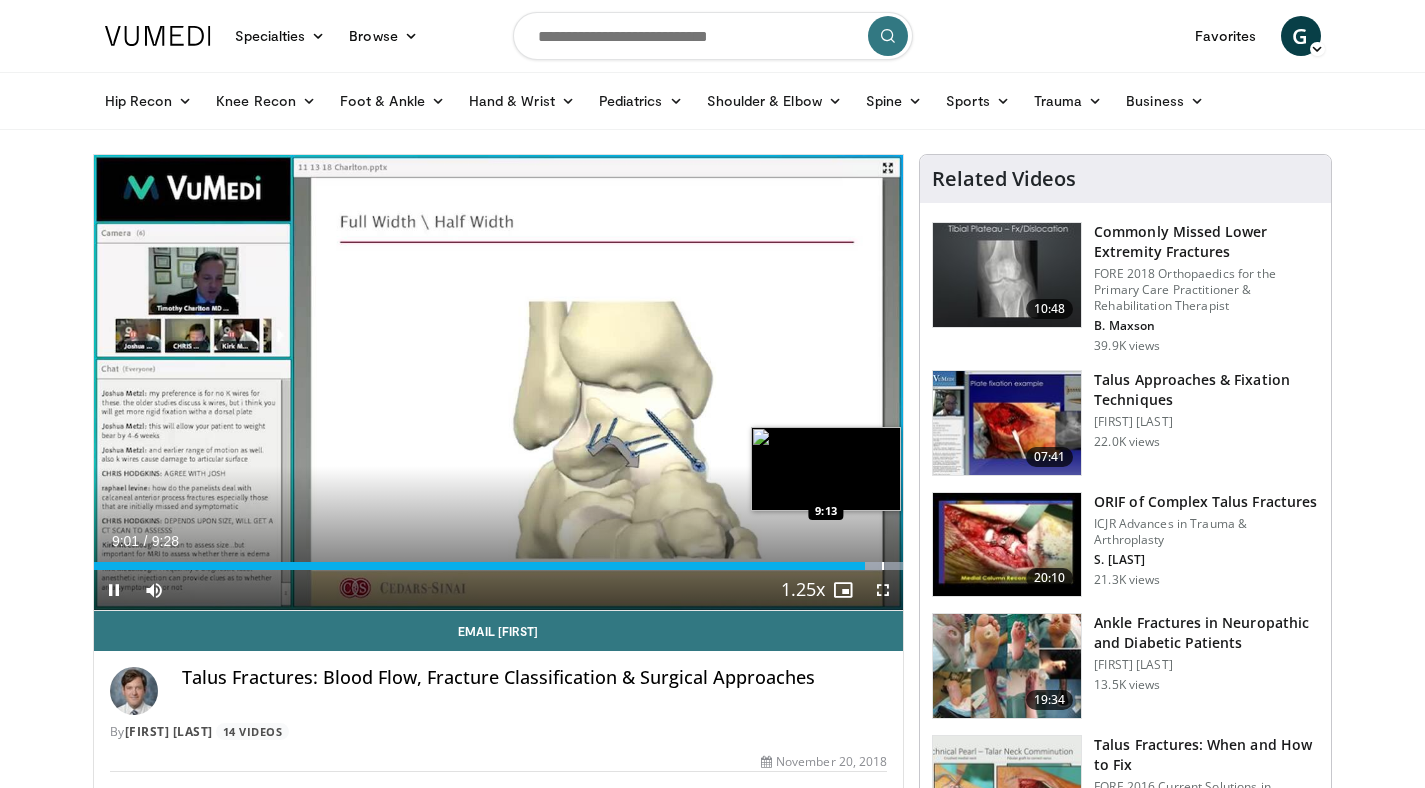 click at bounding box center [883, 566] 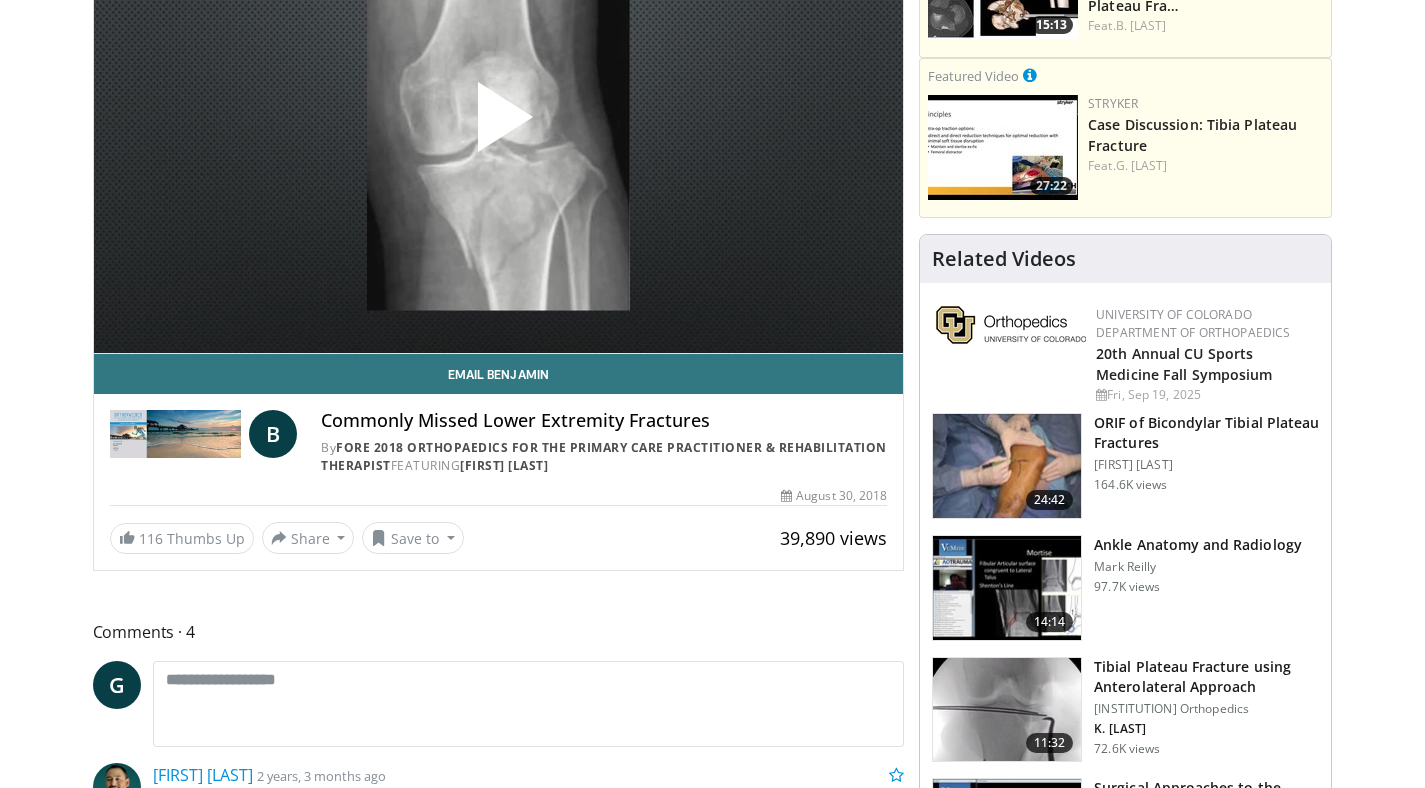 scroll, scrollTop: 0, scrollLeft: 0, axis: both 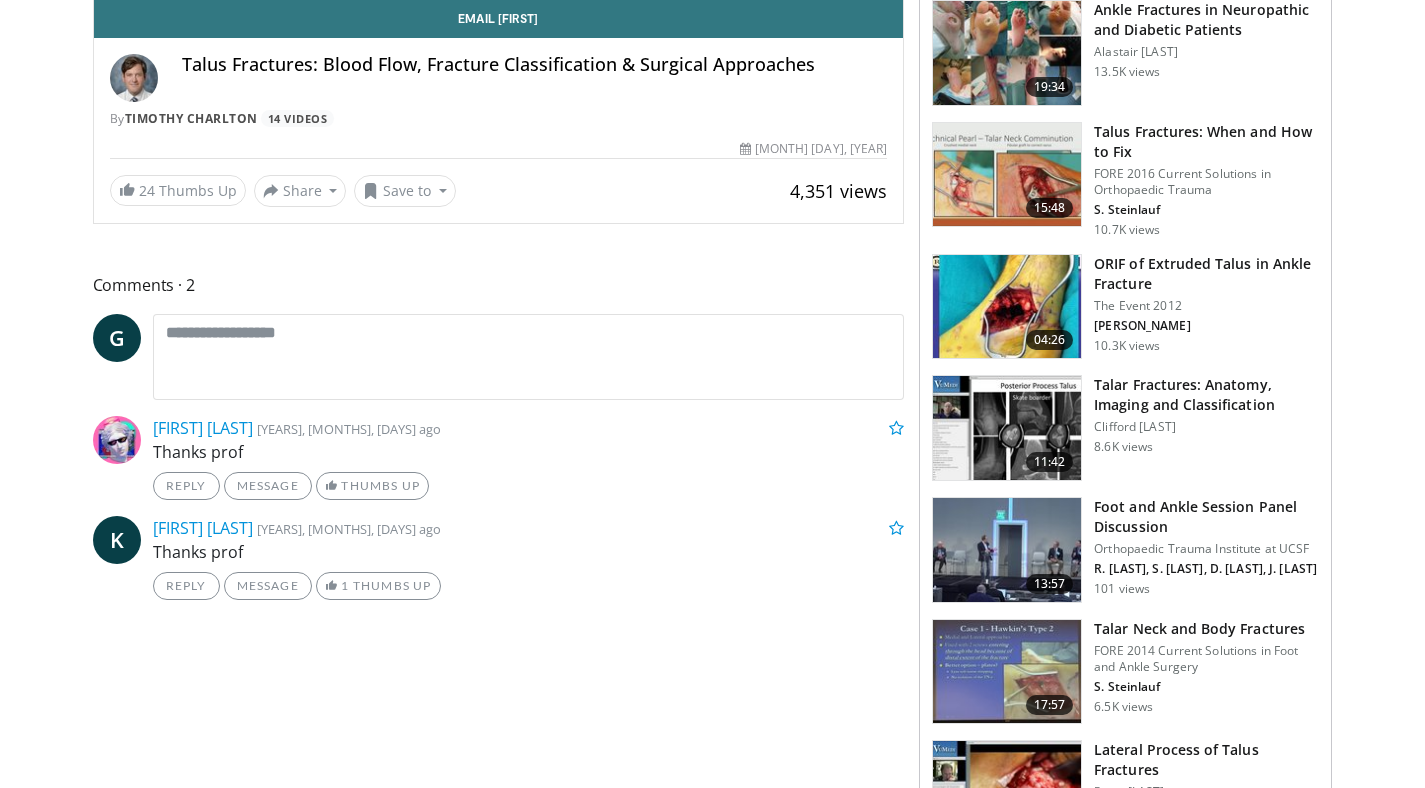 click at bounding box center [1007, 307] 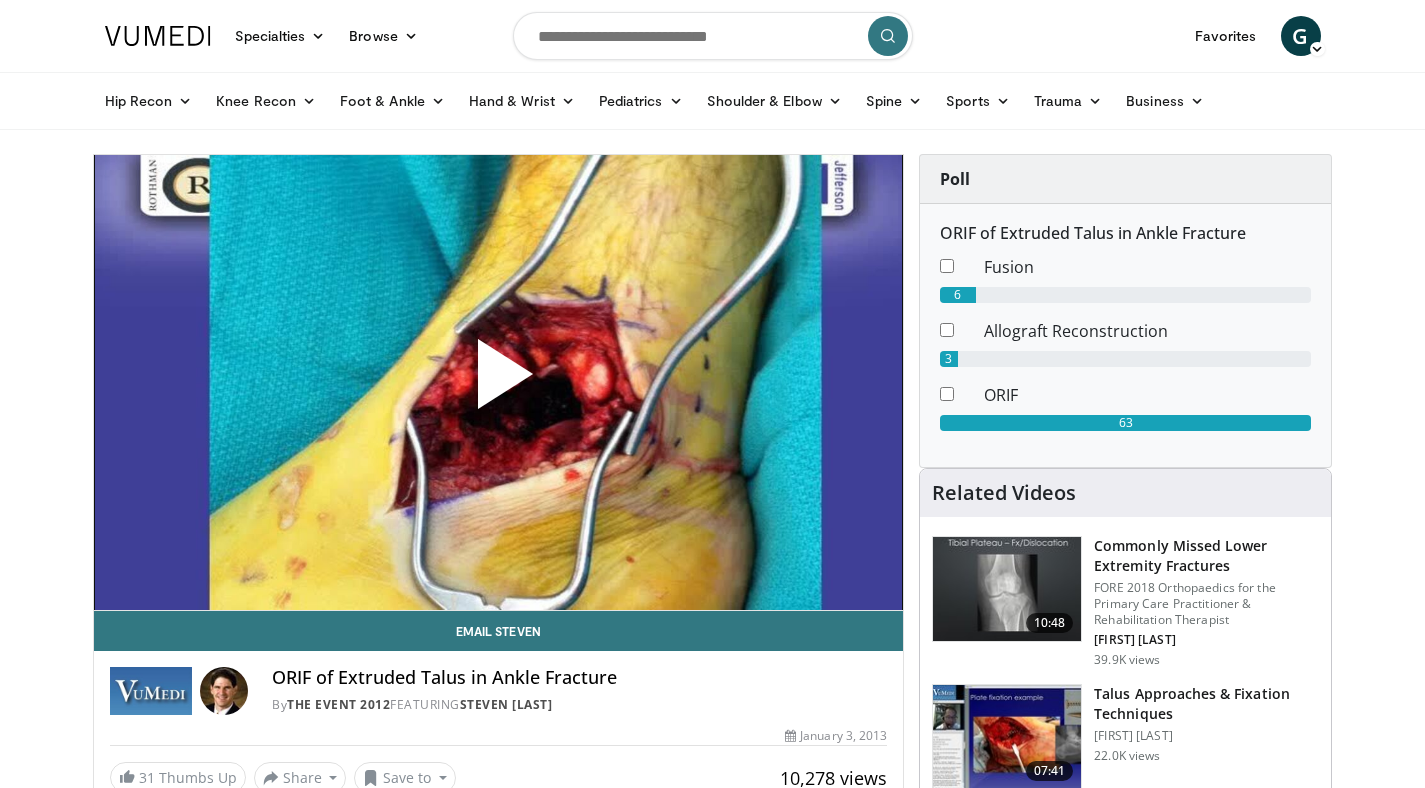scroll, scrollTop: 0, scrollLeft: 0, axis: both 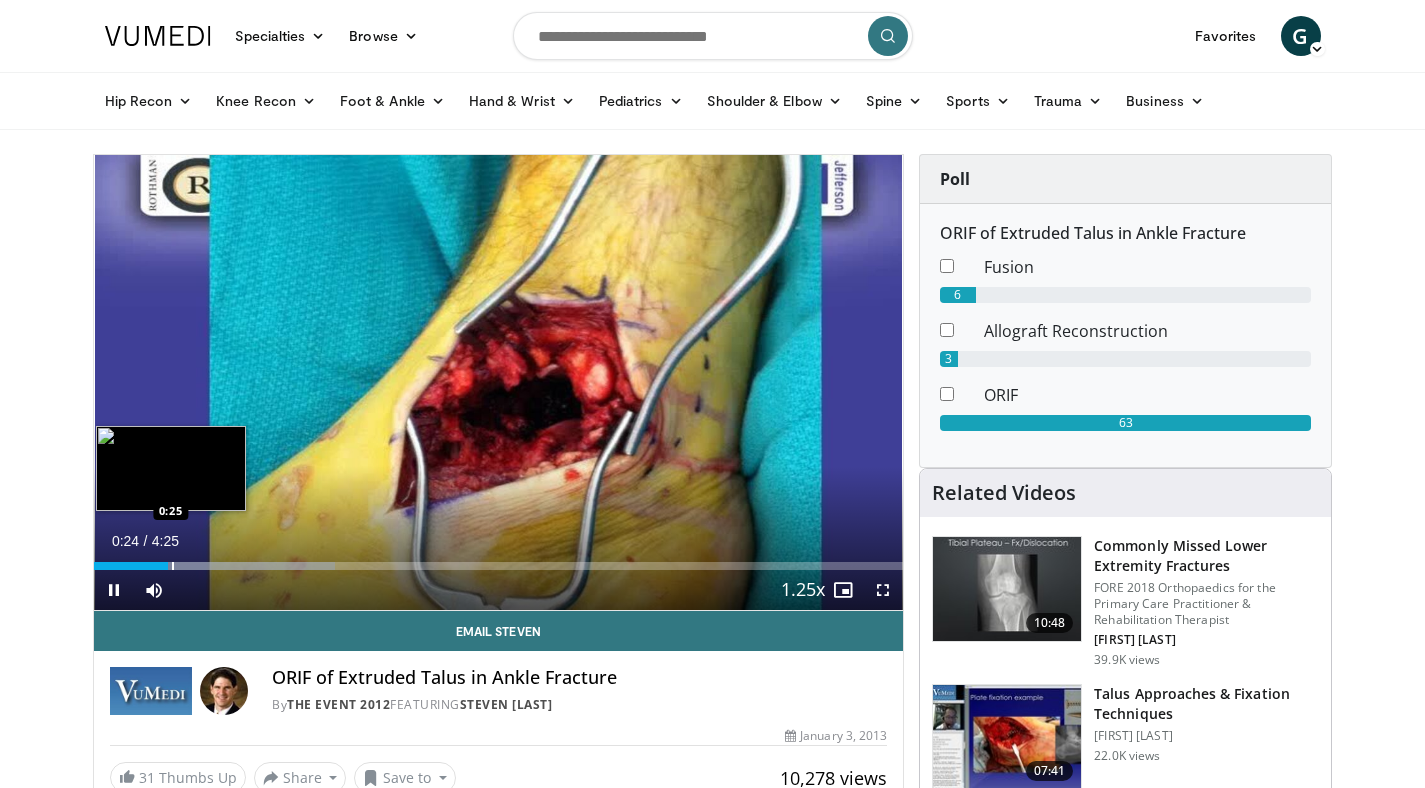 click at bounding box center [173, 566] 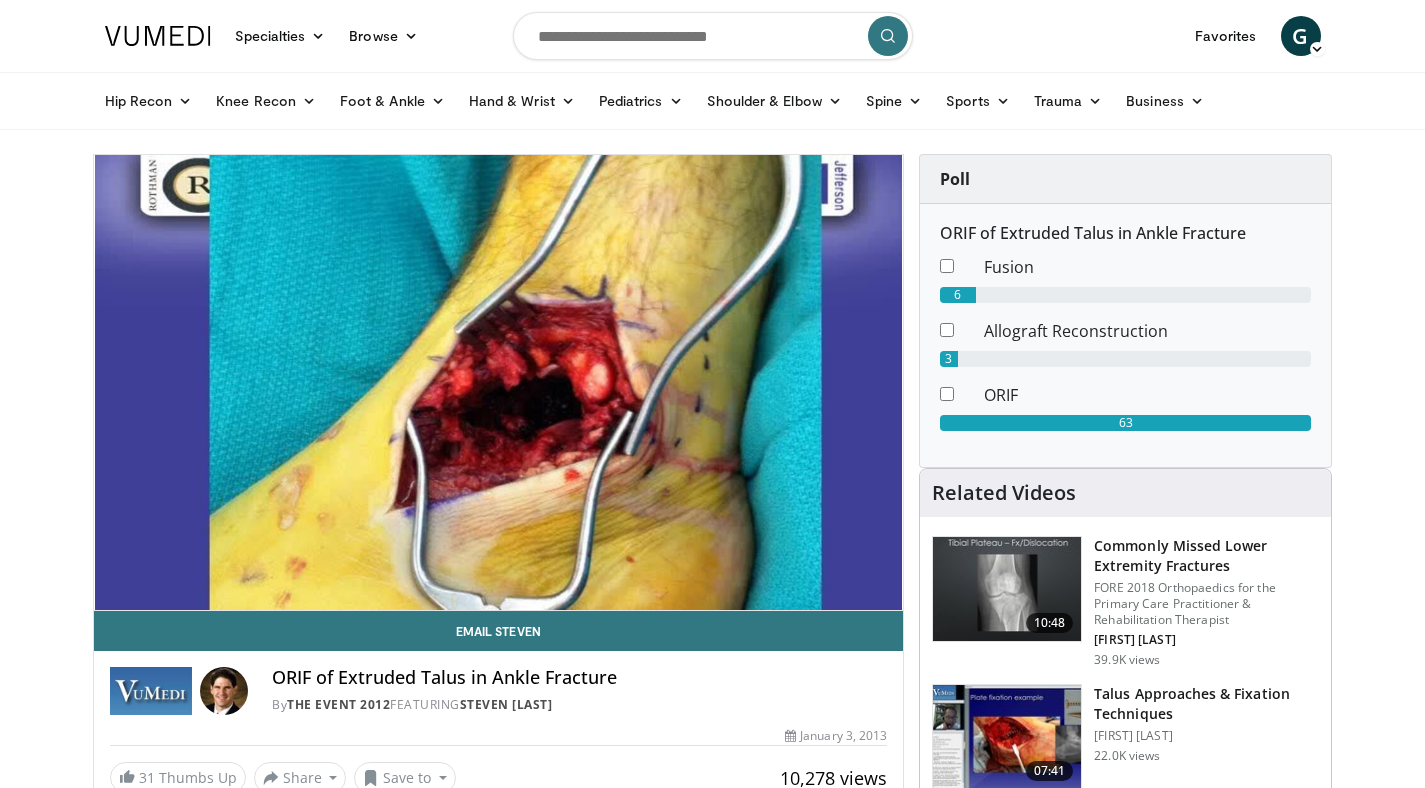 click on "**********" at bounding box center (499, 383) 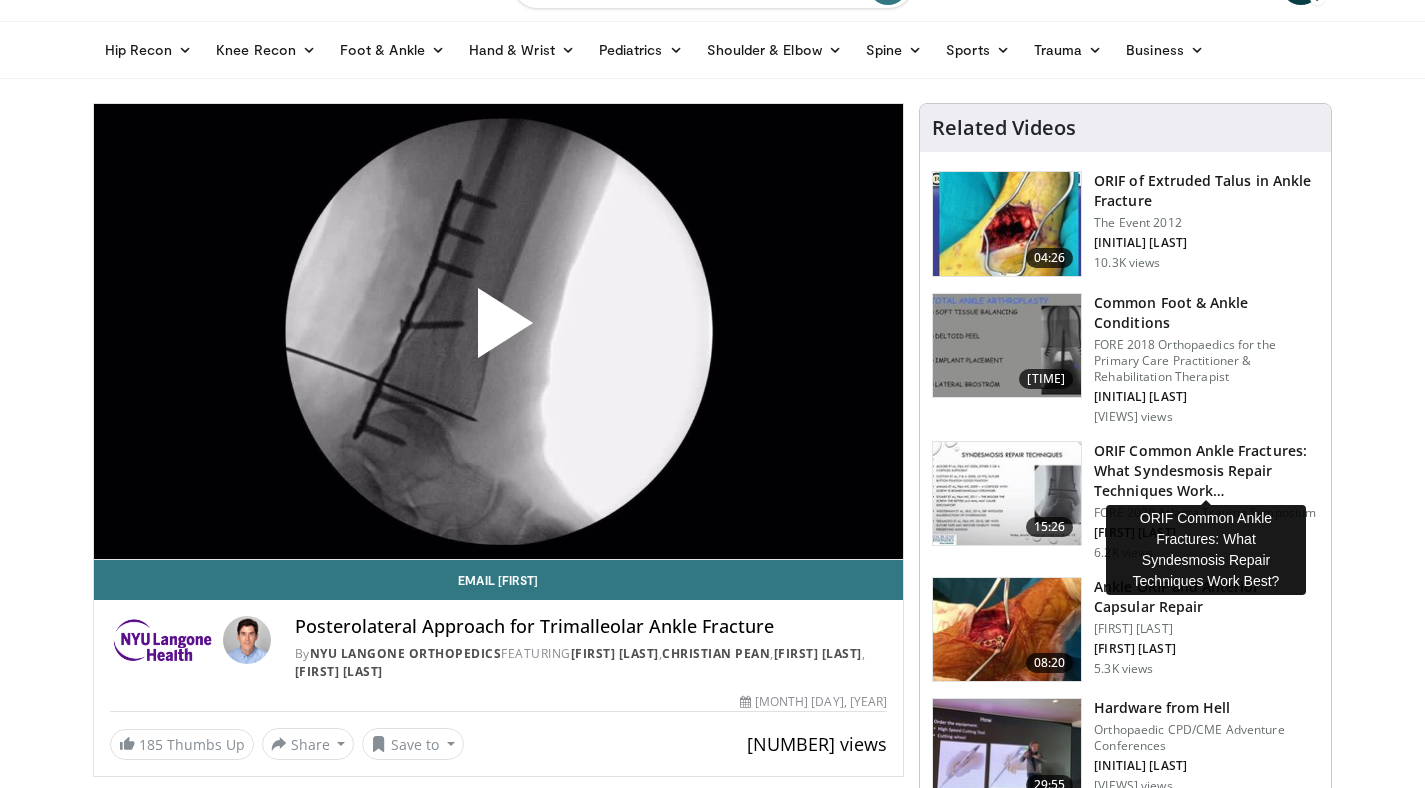 scroll, scrollTop: 72, scrollLeft: 0, axis: vertical 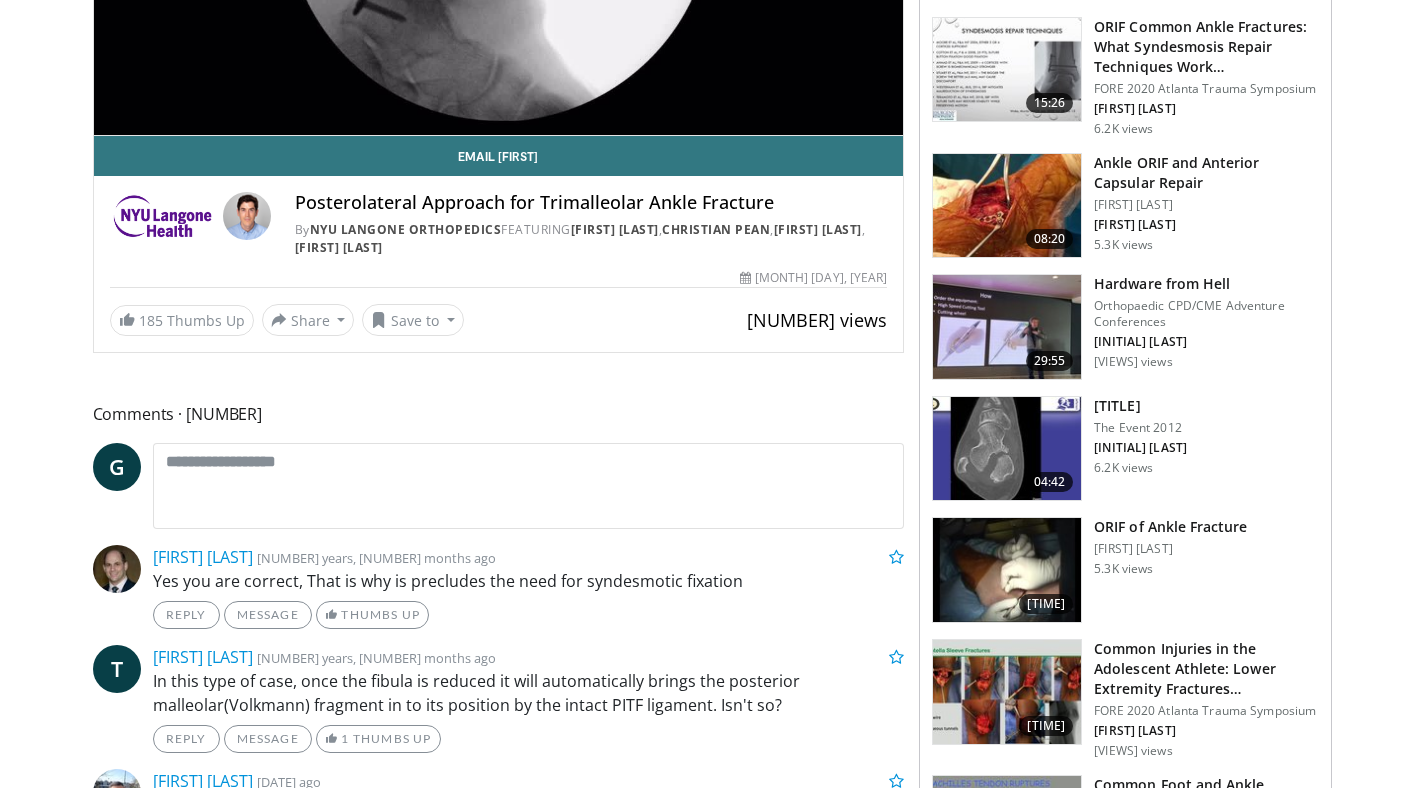 click at bounding box center [1007, 206] 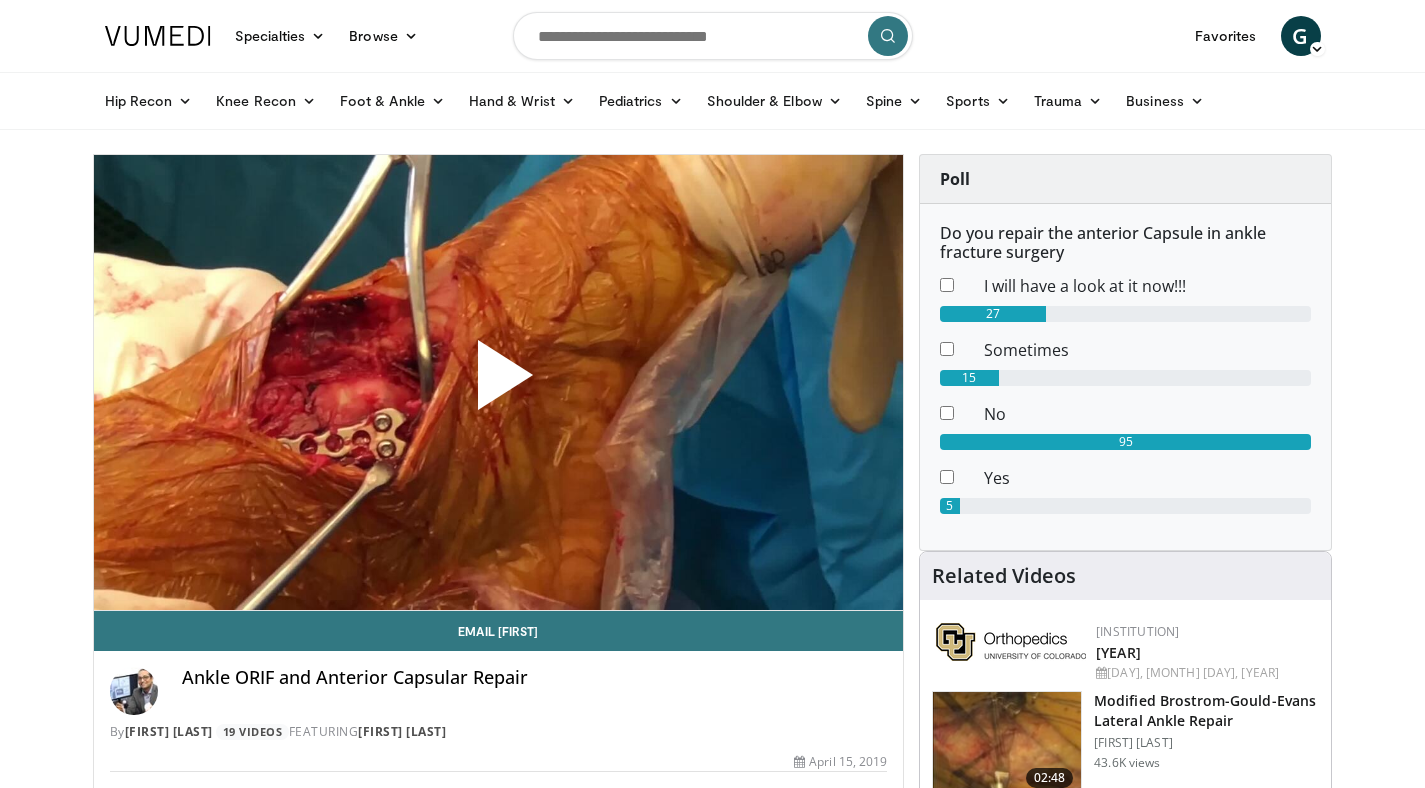 scroll, scrollTop: 0, scrollLeft: 0, axis: both 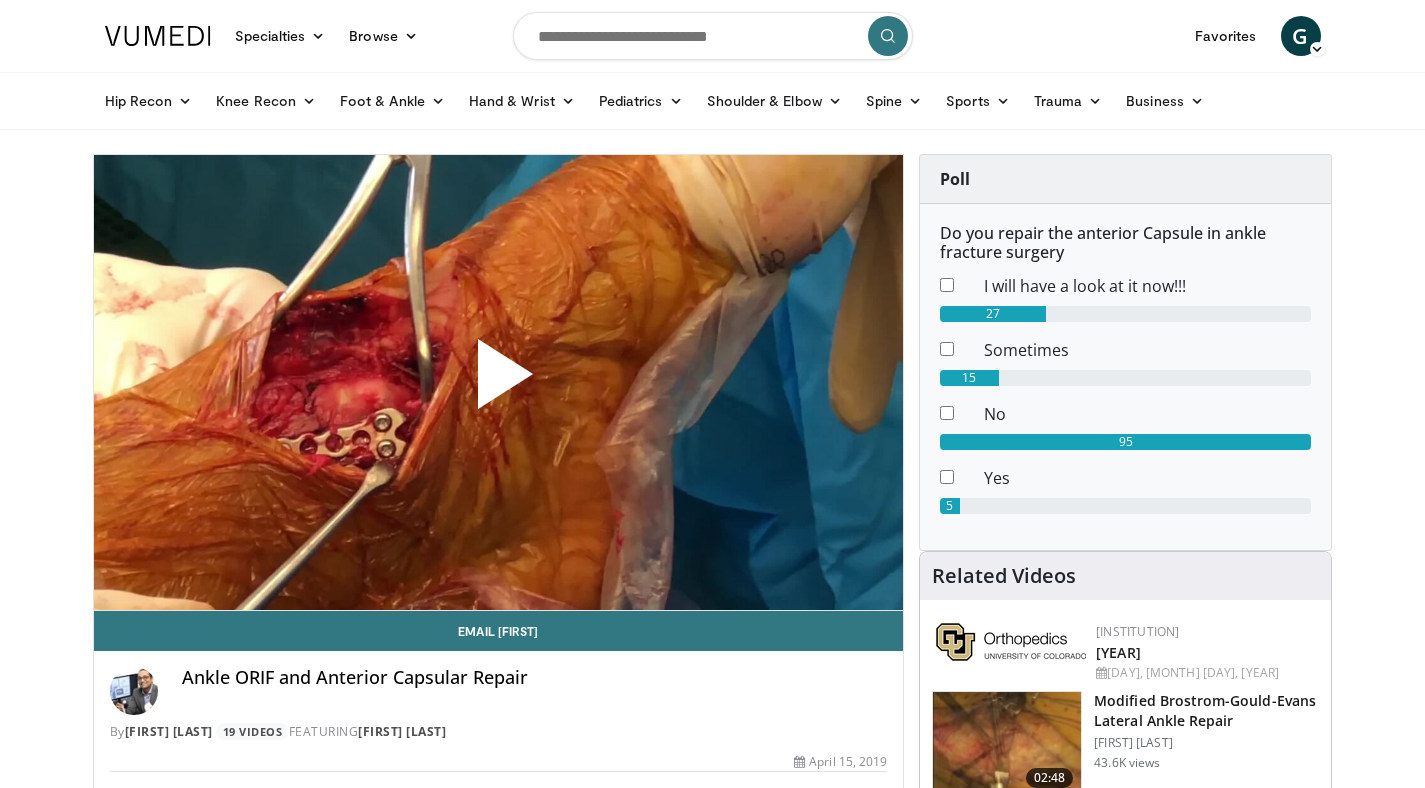 click at bounding box center (498, 382) 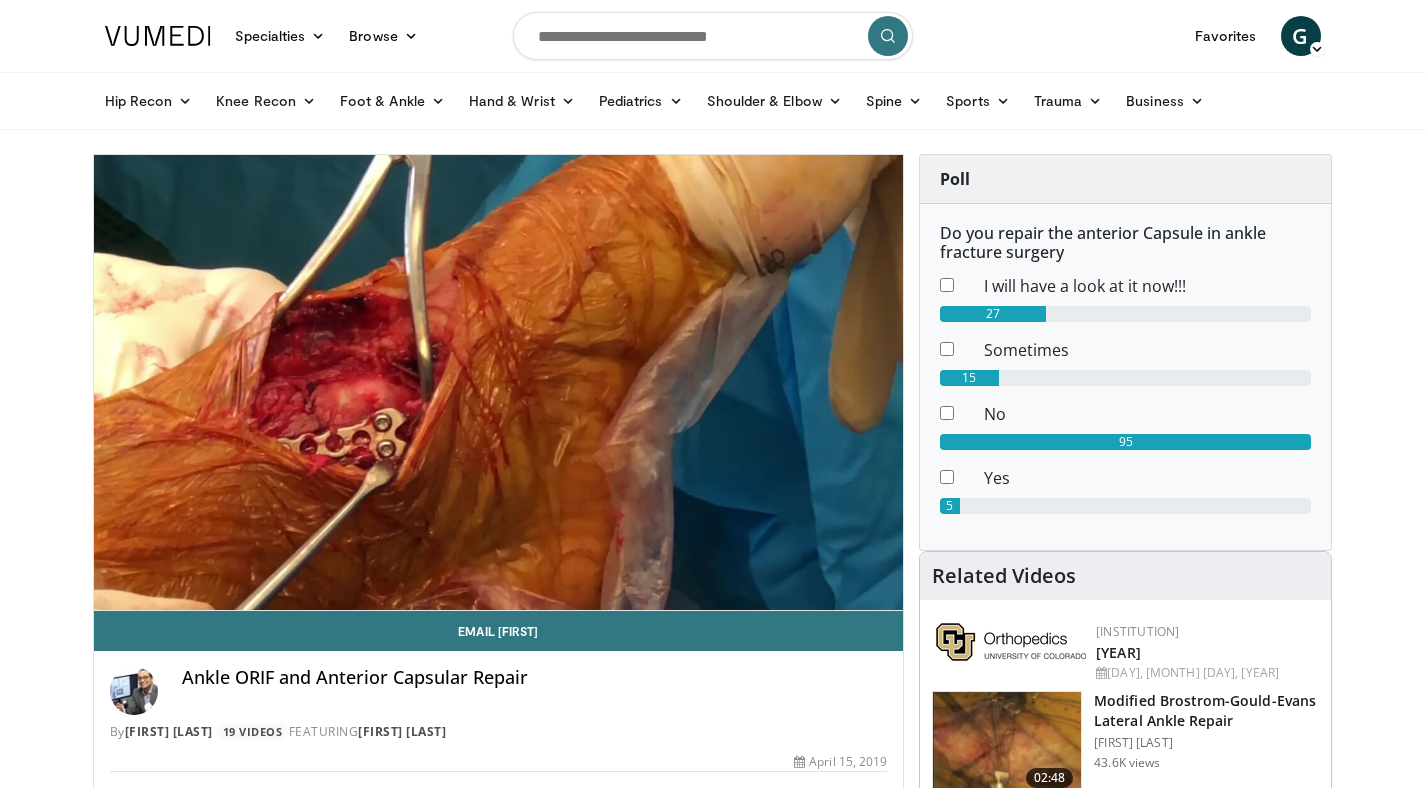 scroll, scrollTop: 0, scrollLeft: 0, axis: both 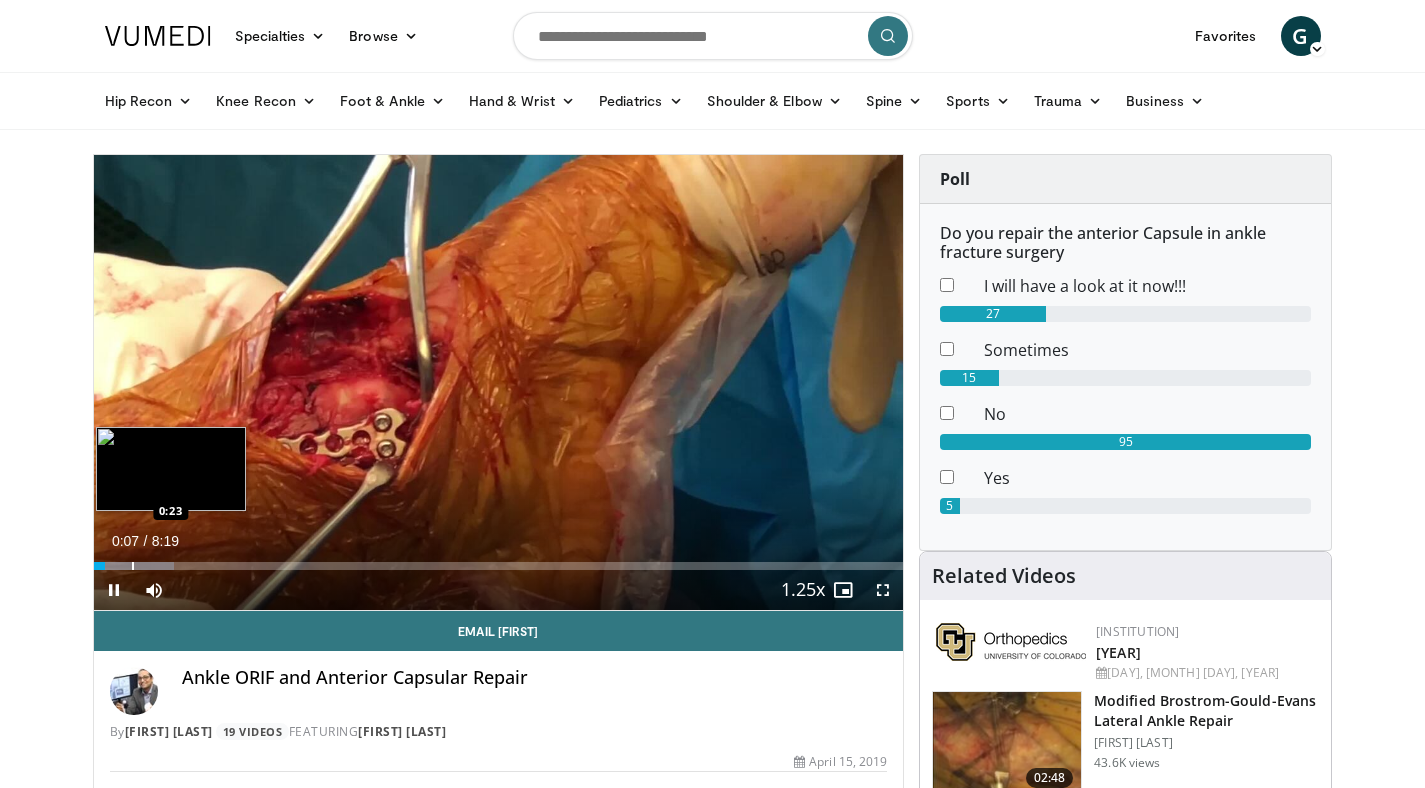 click on "Loaded :  9.91% 0:07 0:23" at bounding box center [499, 566] 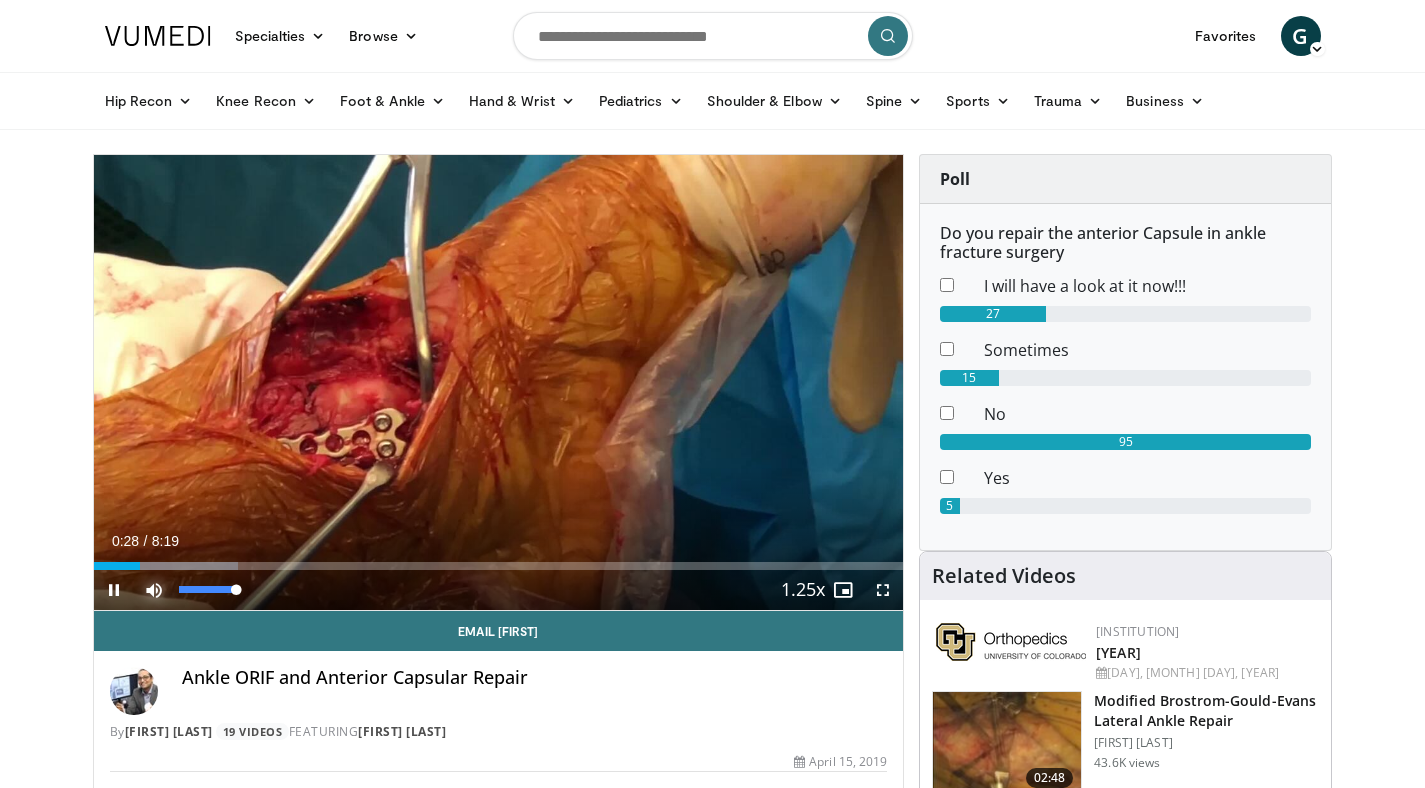 click at bounding box center [154, 590] 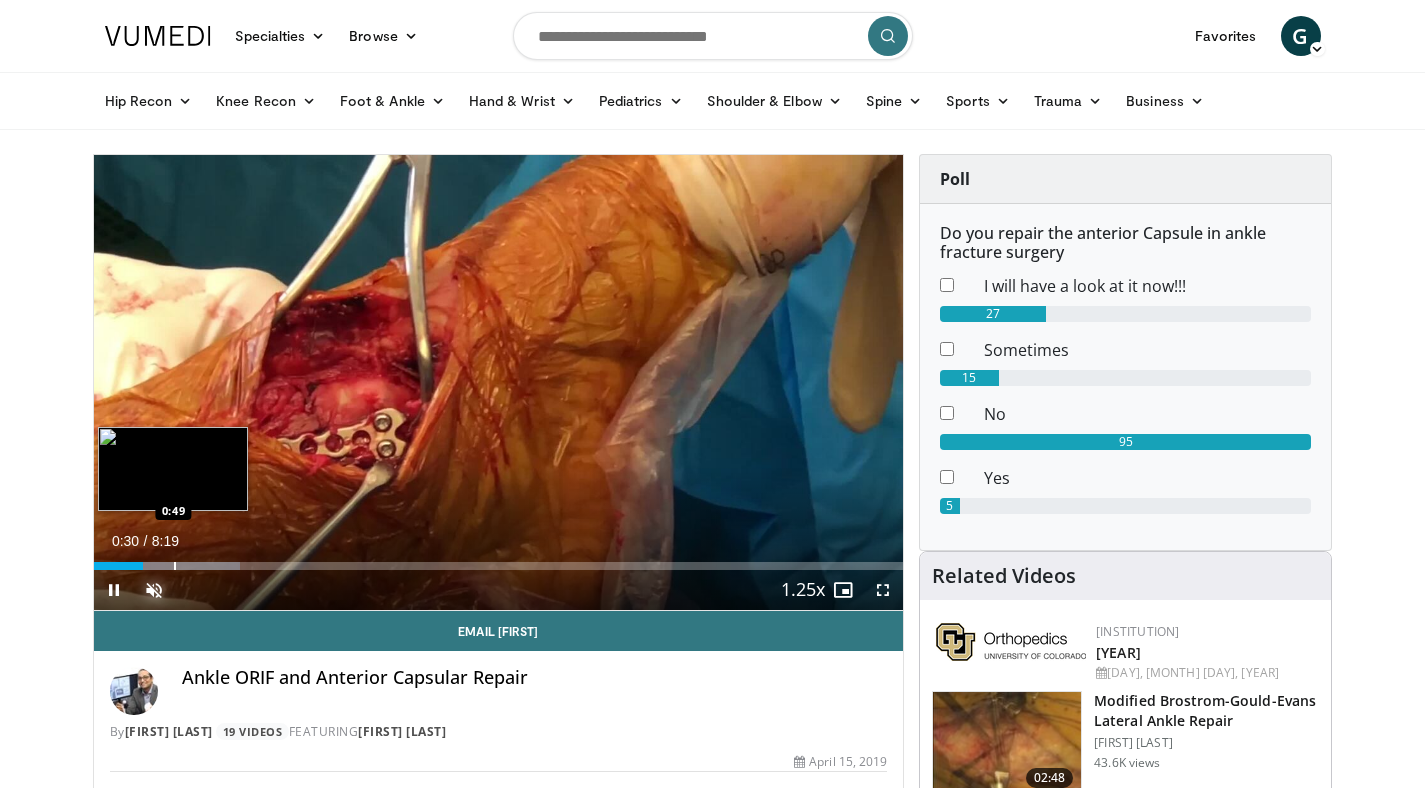 click at bounding box center (175, 566) 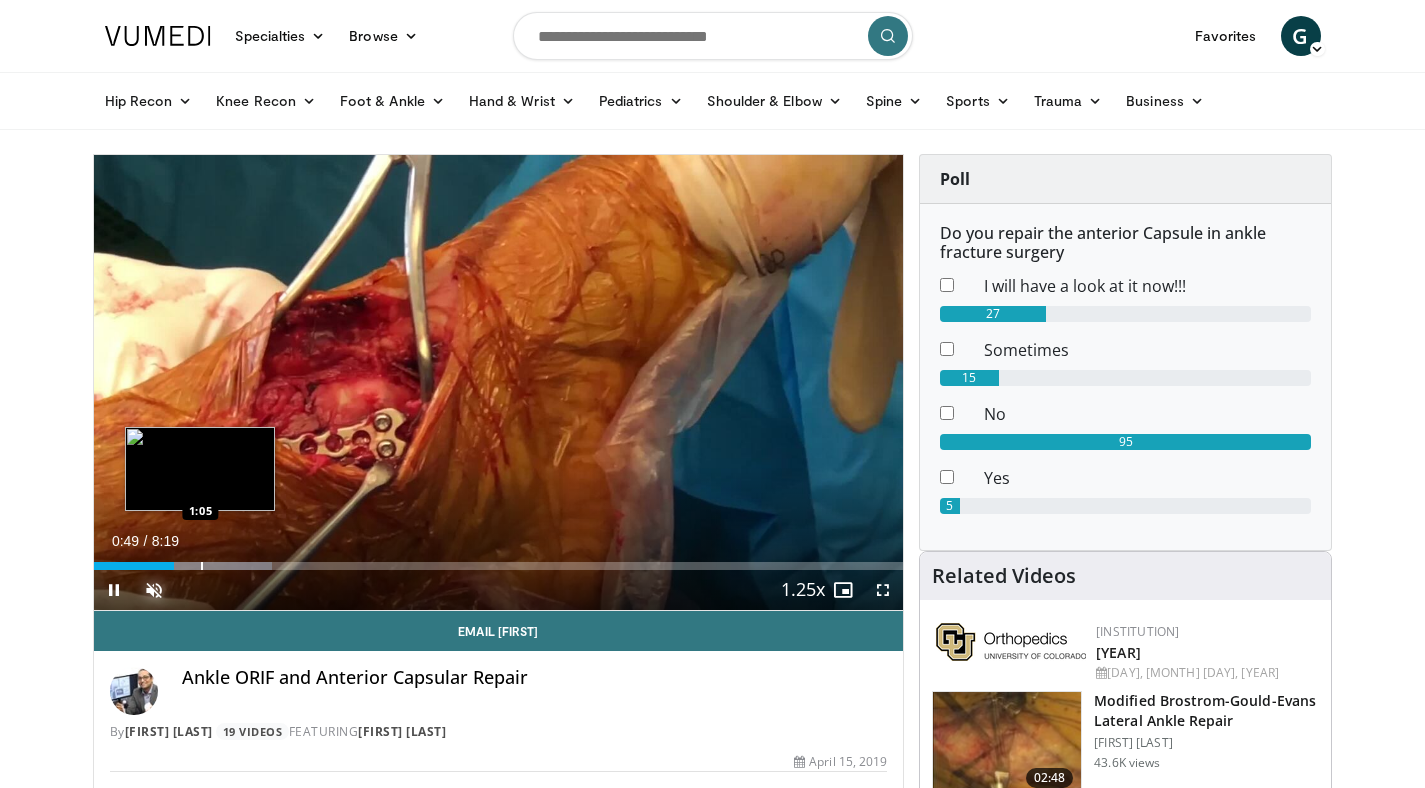 click at bounding box center [202, 566] 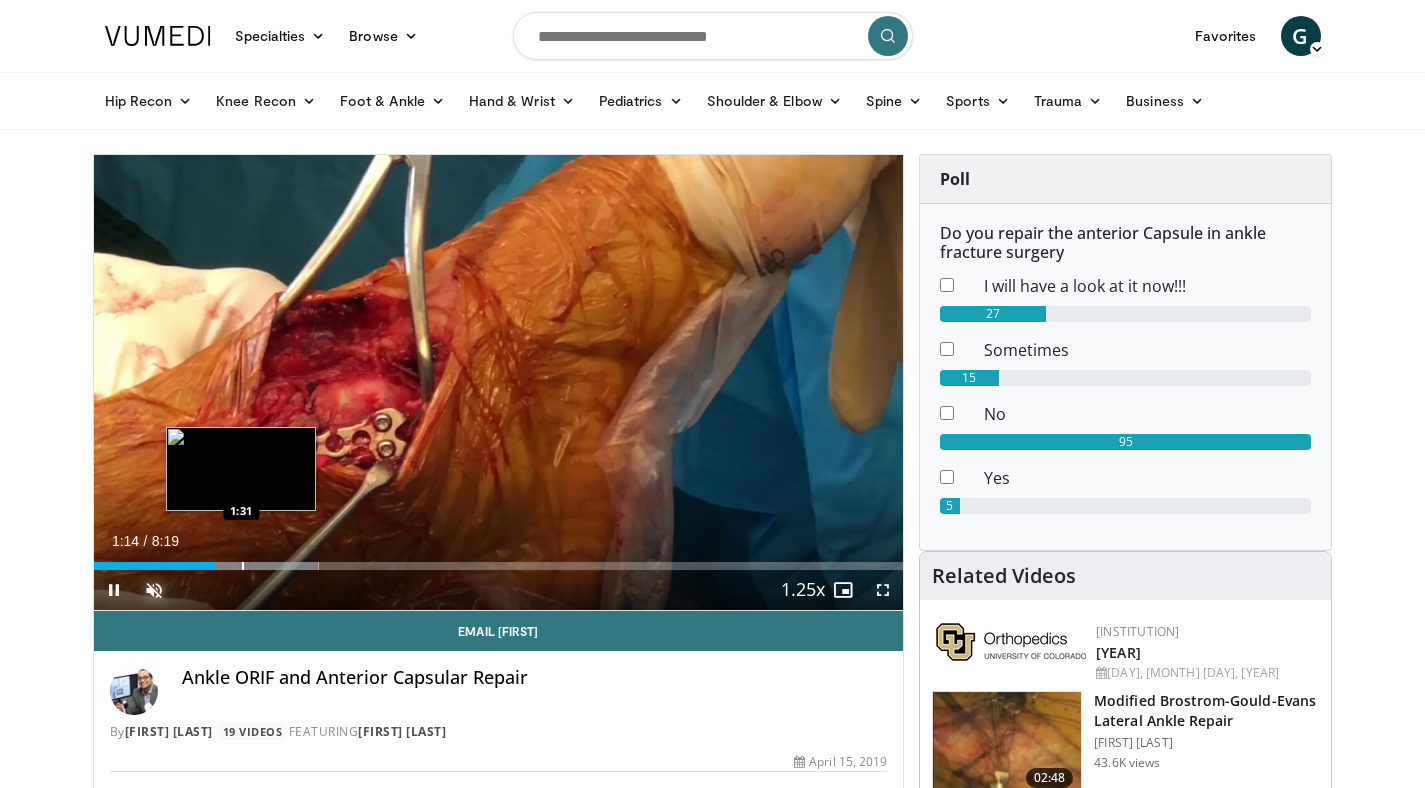 click at bounding box center (243, 566) 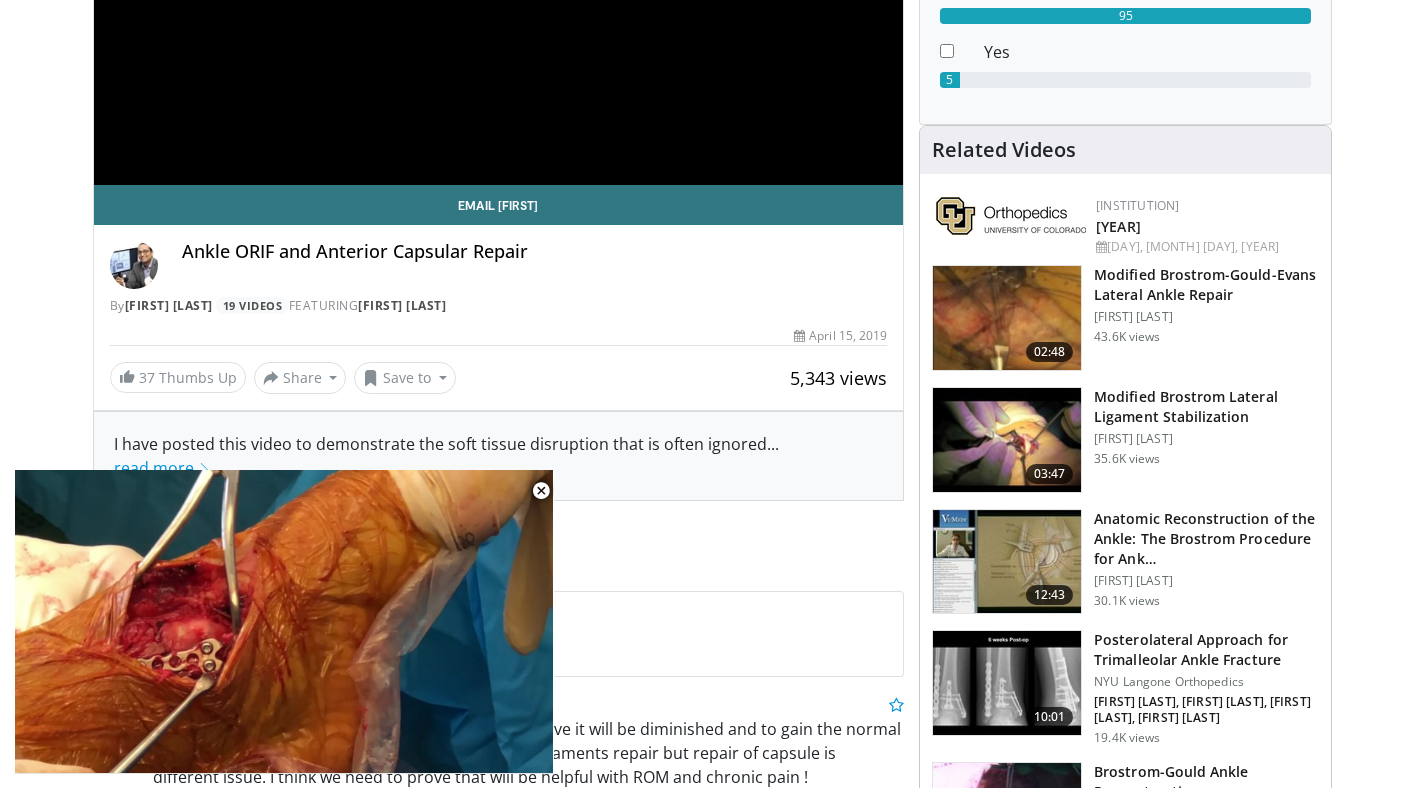 scroll, scrollTop: 0, scrollLeft: 0, axis: both 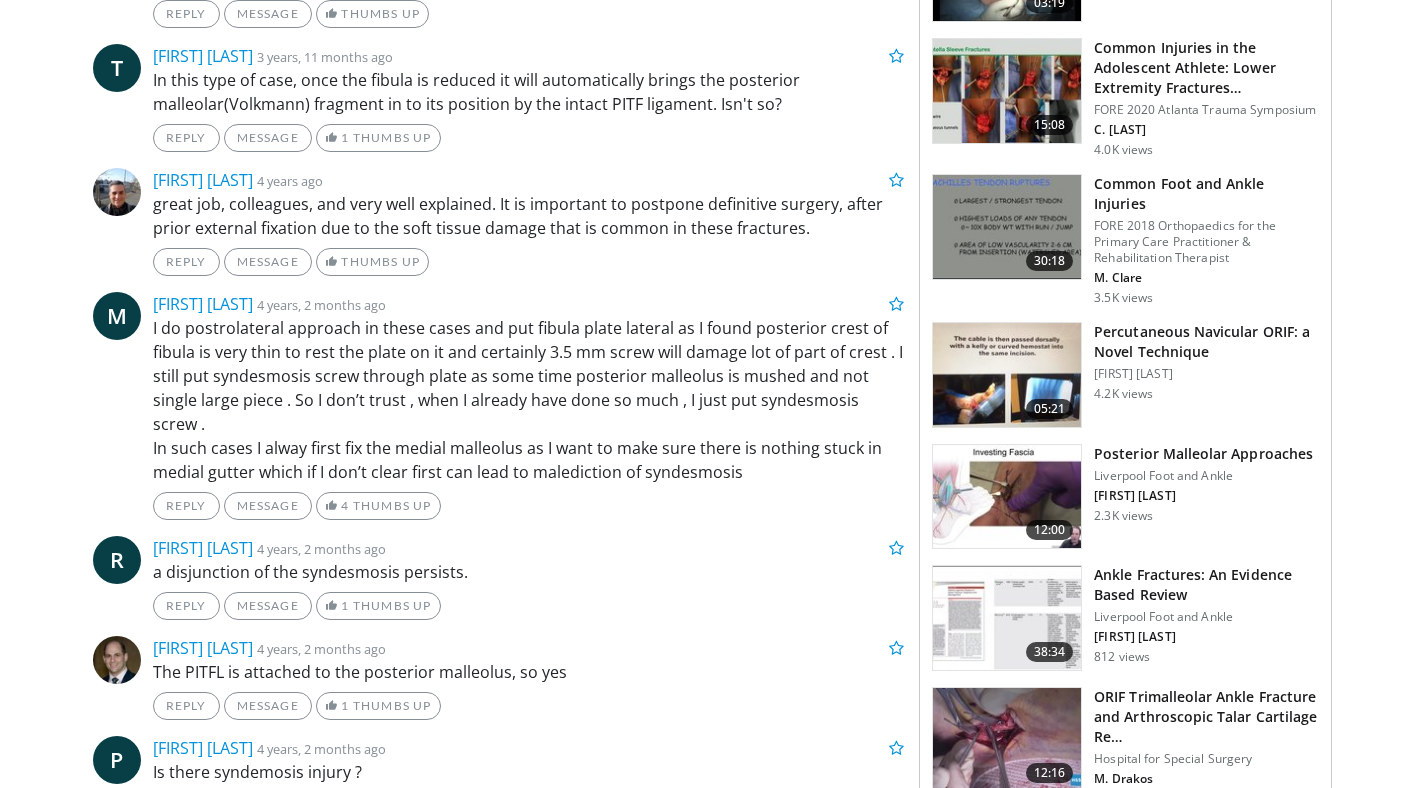 click at bounding box center (1007, 375) 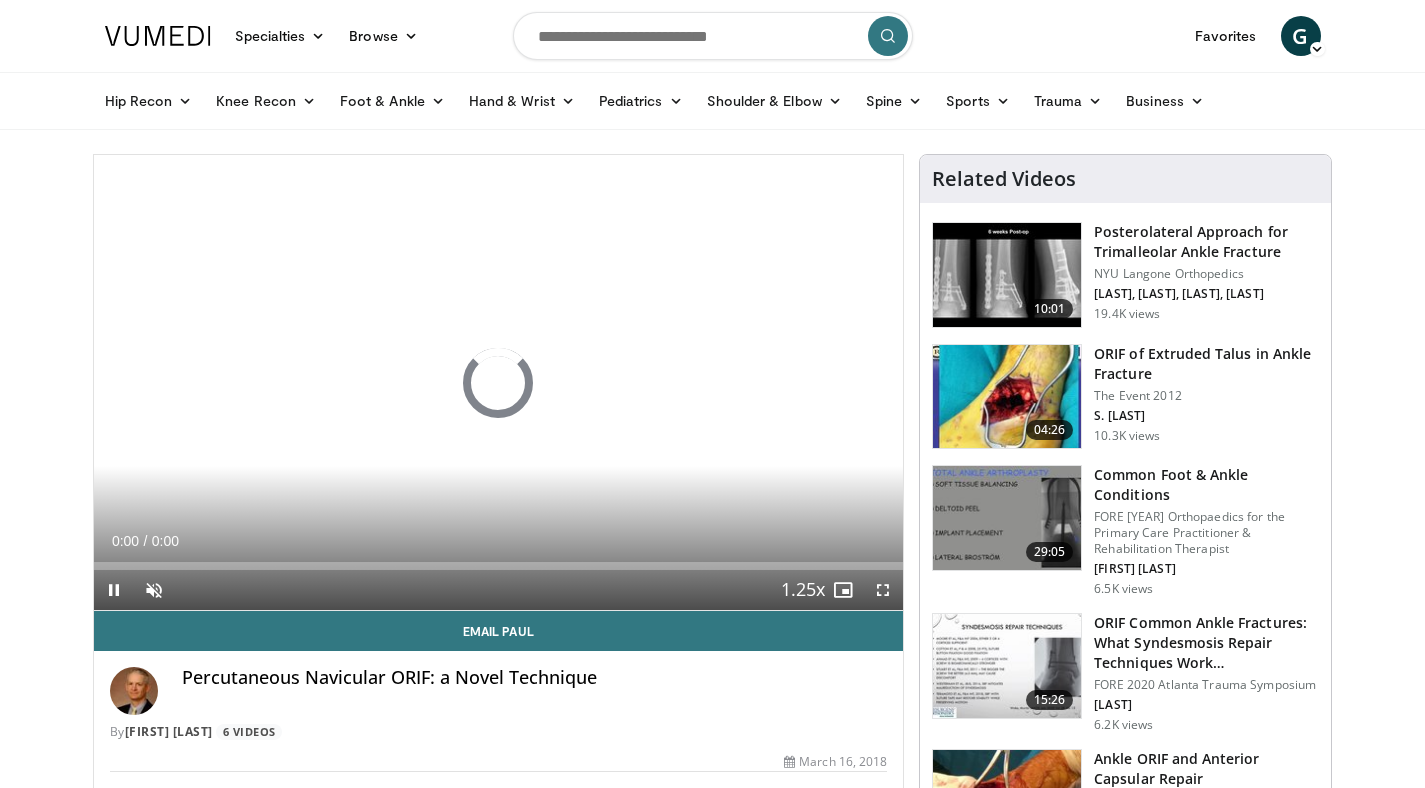 scroll, scrollTop: 0, scrollLeft: 0, axis: both 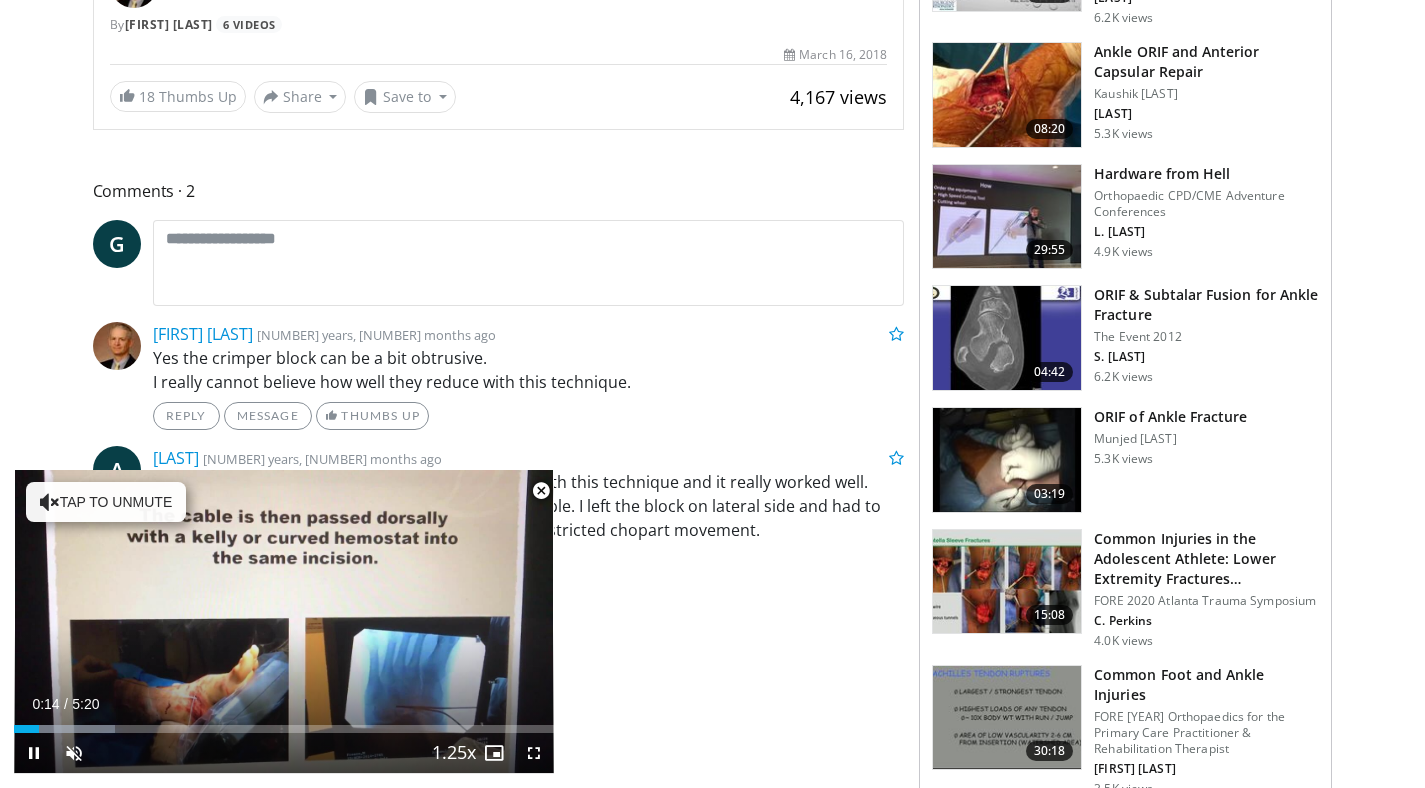 click at bounding box center [541, 491] 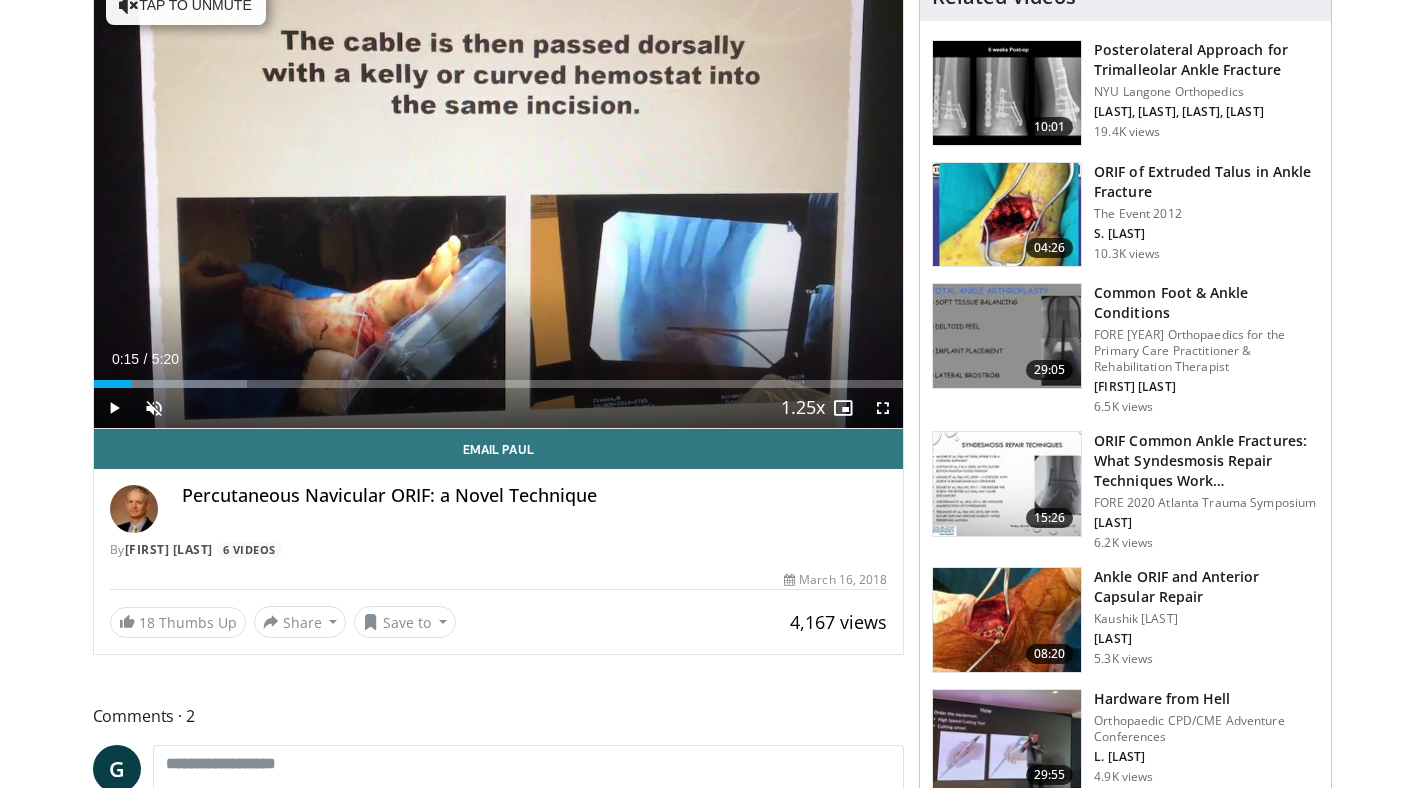 scroll, scrollTop: 0, scrollLeft: 0, axis: both 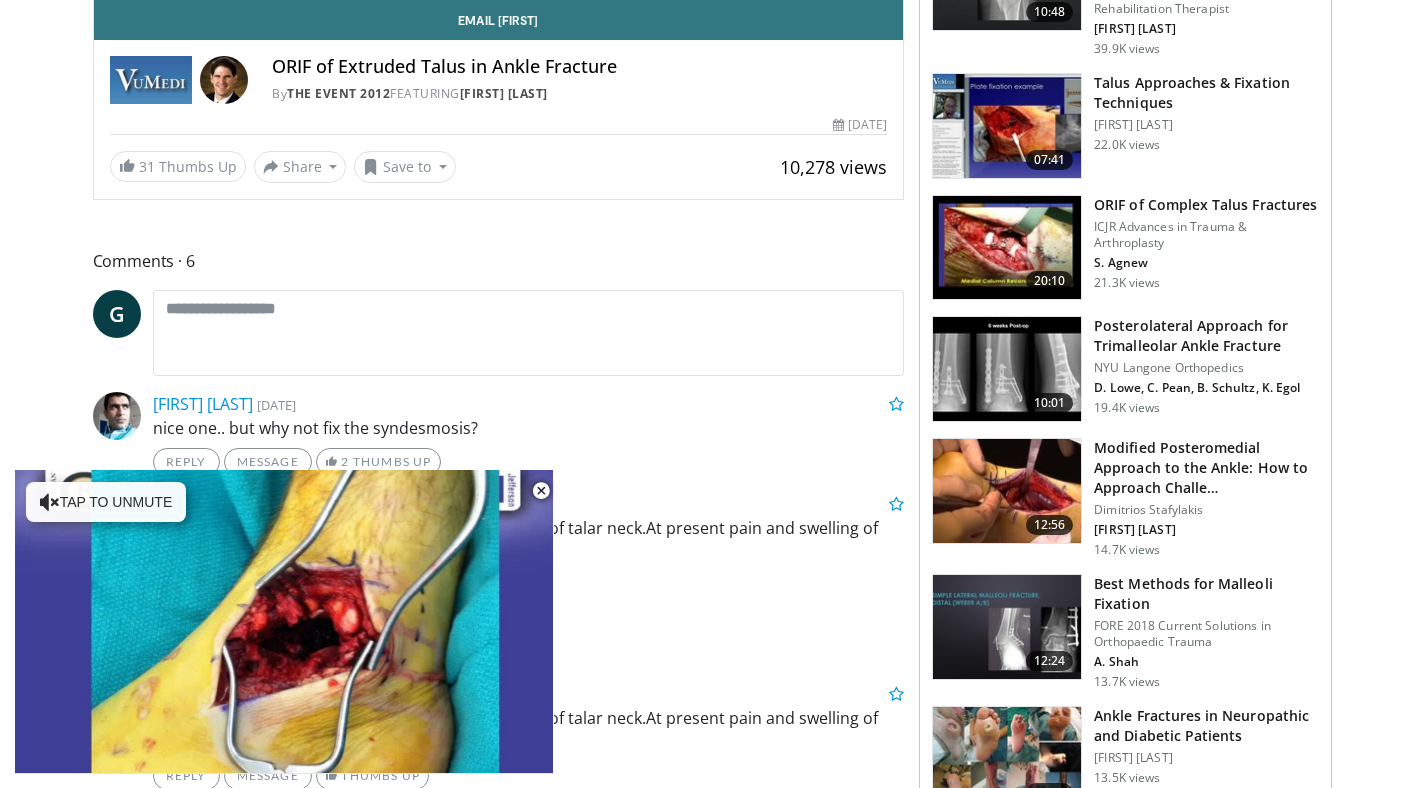 click at bounding box center (1007, 248) 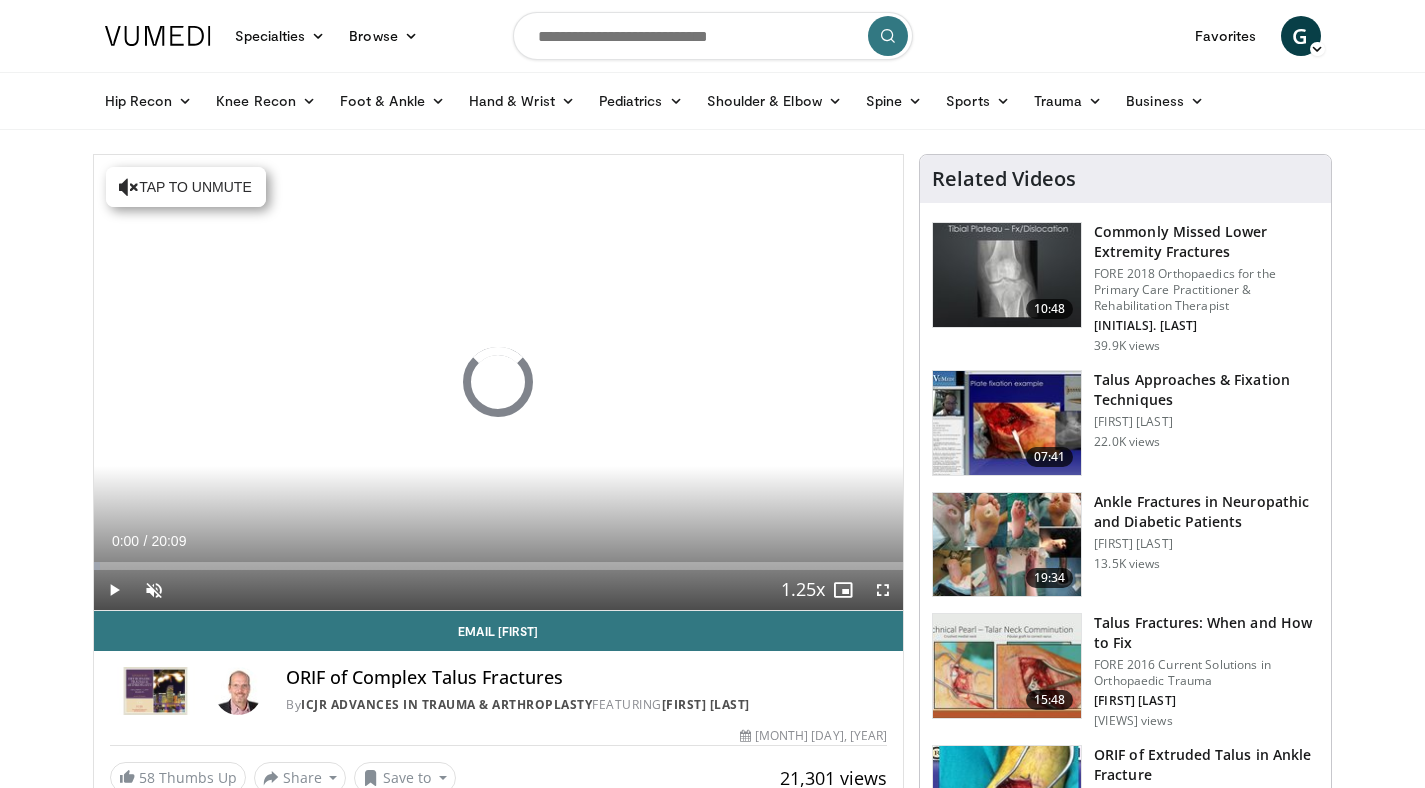scroll, scrollTop: 0, scrollLeft: 0, axis: both 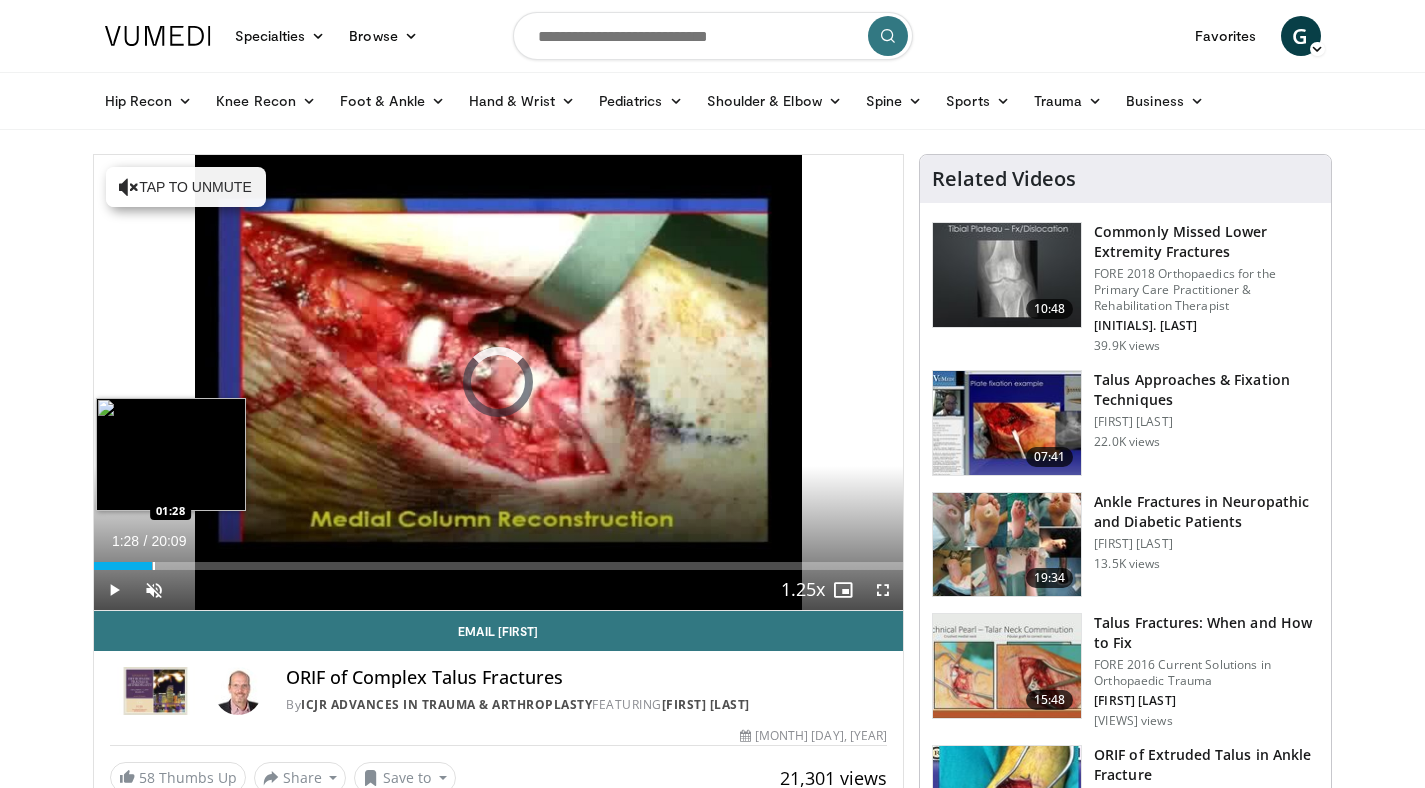 click on "Loaded :  3.30% 00:03 01:28" at bounding box center (499, 560) 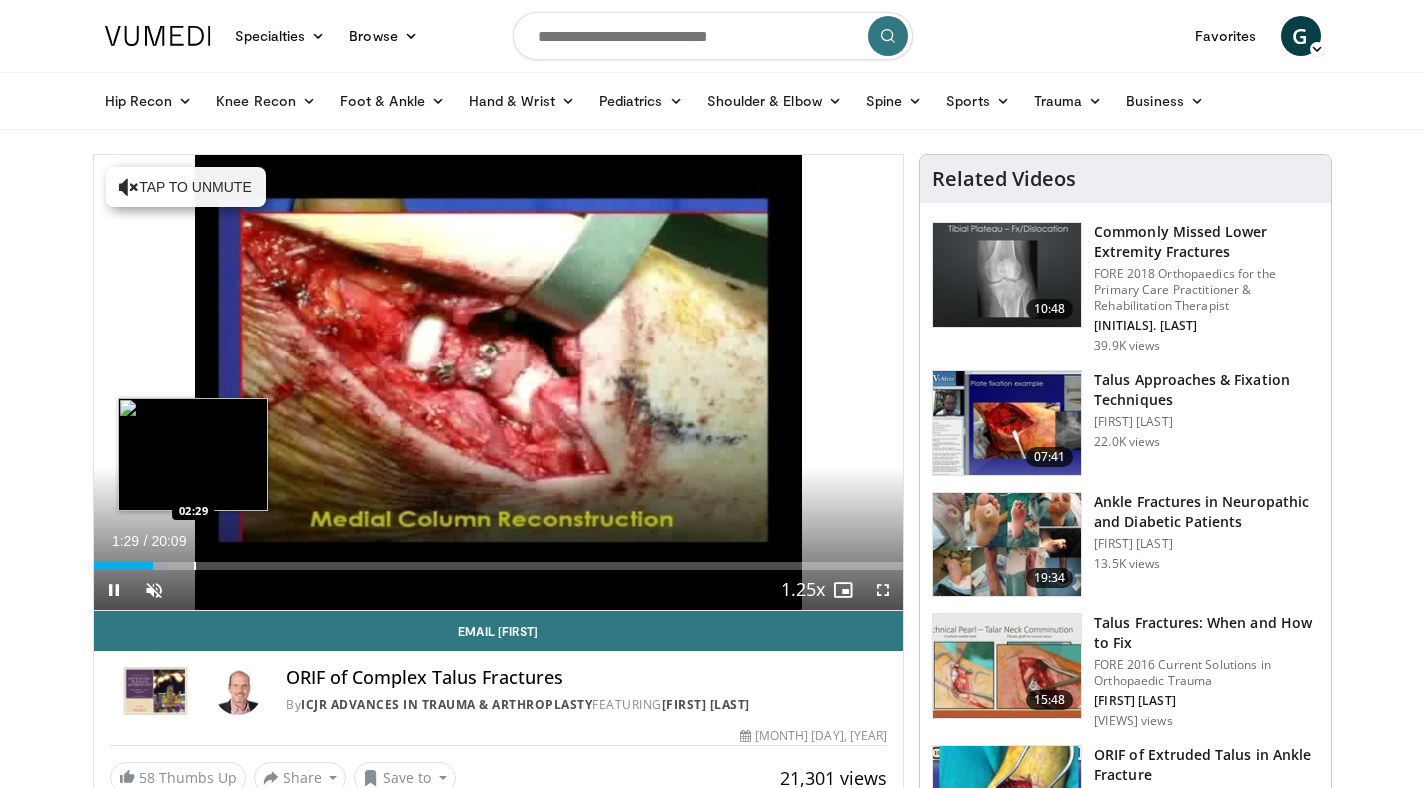 click at bounding box center (195, 566) 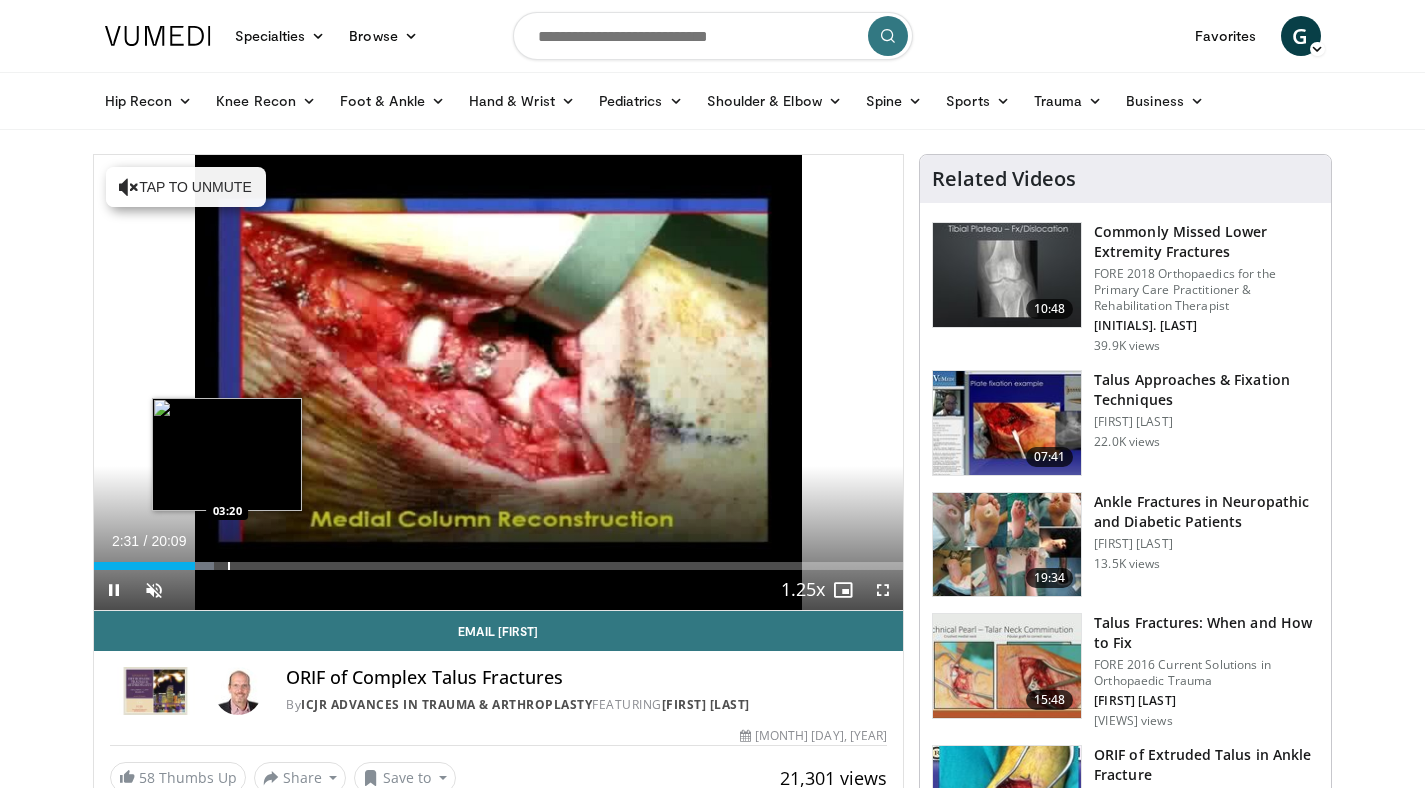 click on "Loaded :  14.89% 02:31 03:20" at bounding box center (499, 566) 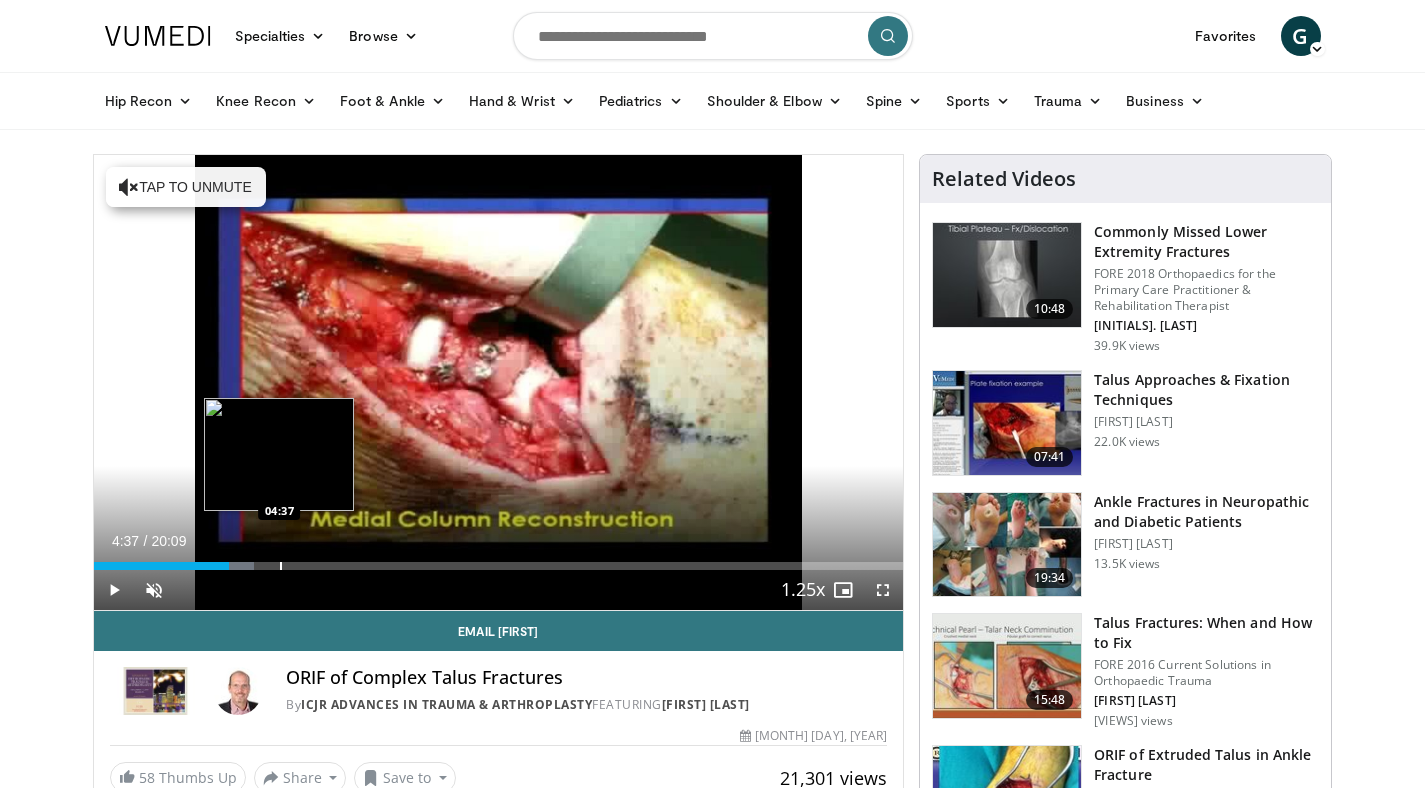 click on "Loaded :  19.81% 03:21 04:37" at bounding box center (499, 566) 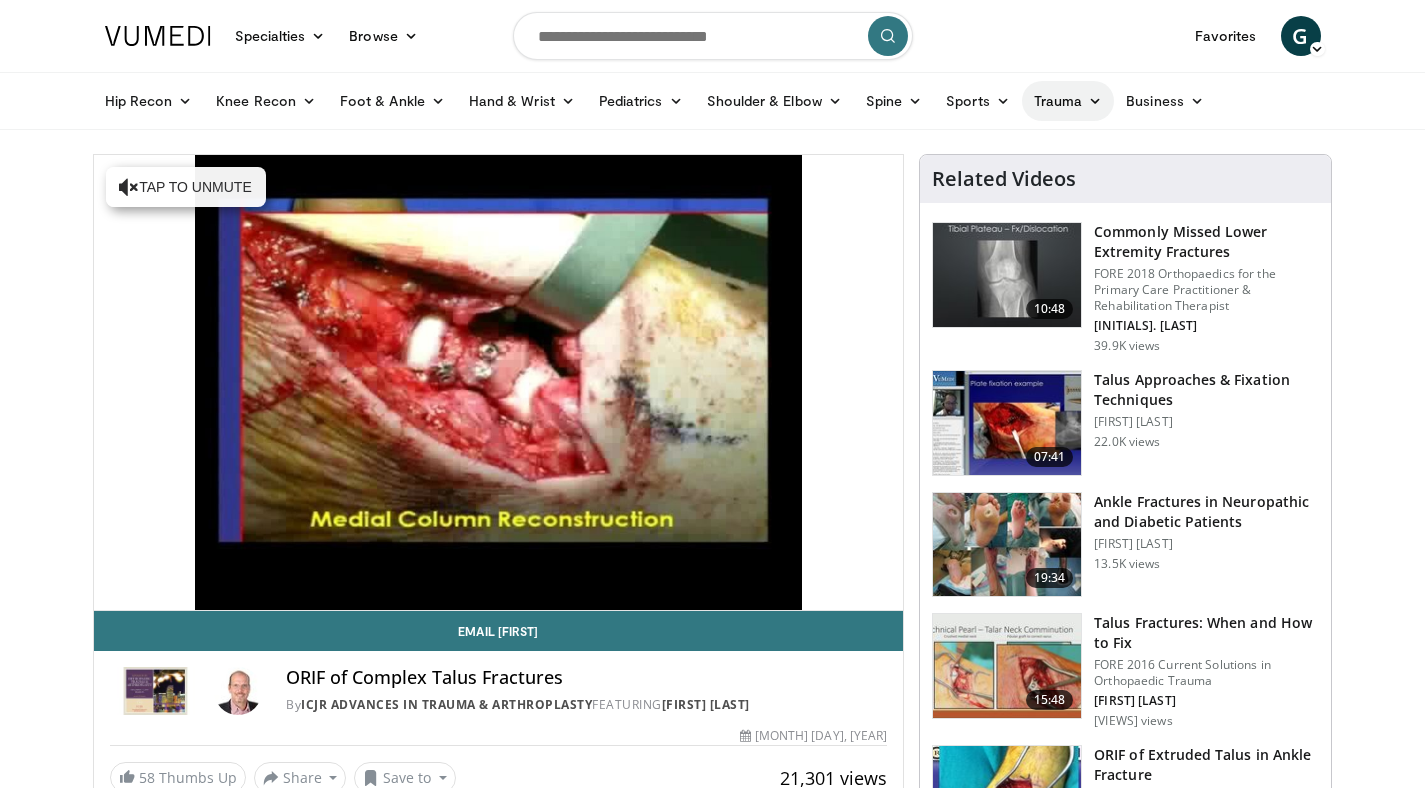 click on "Trauma" at bounding box center [1068, 101] 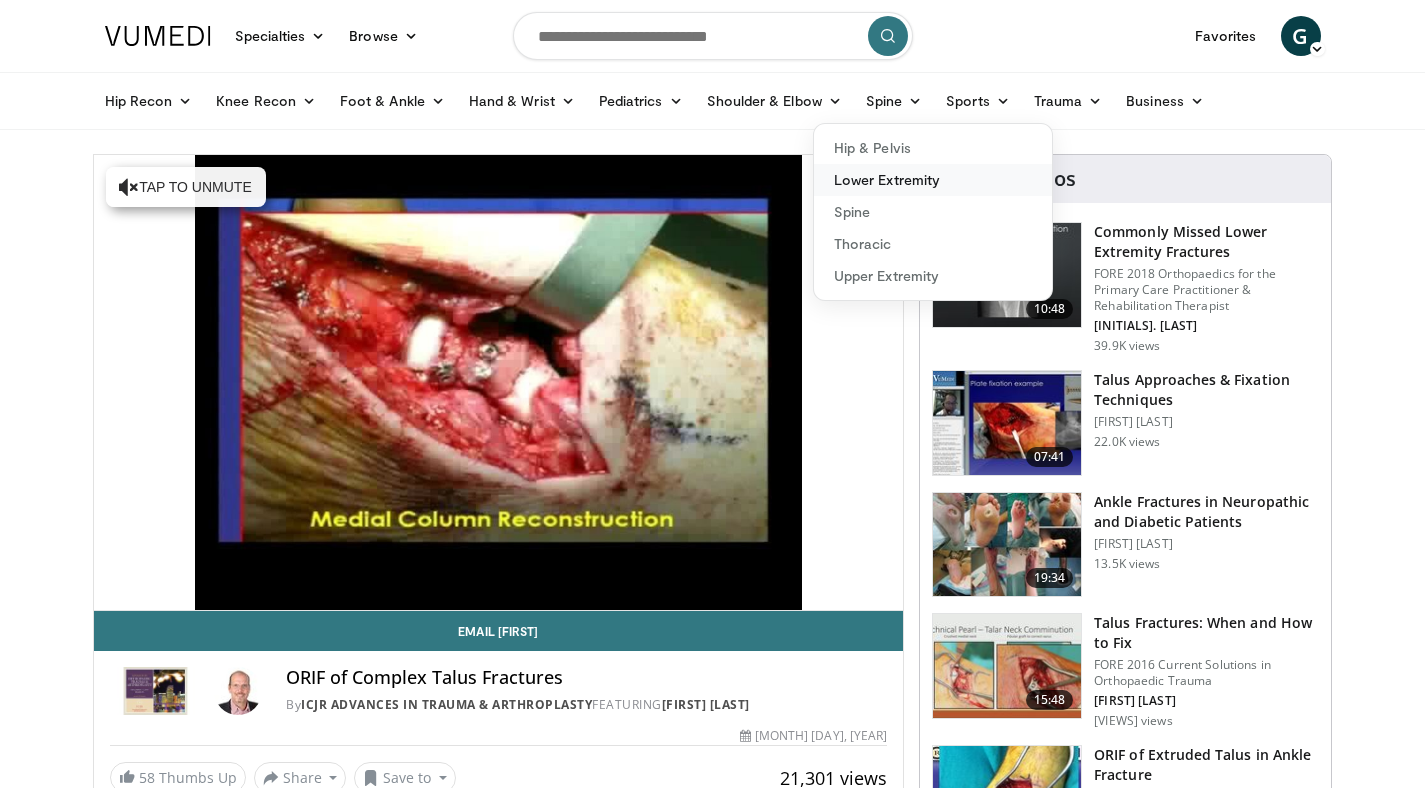 click on "Lower Extremity" at bounding box center [933, 180] 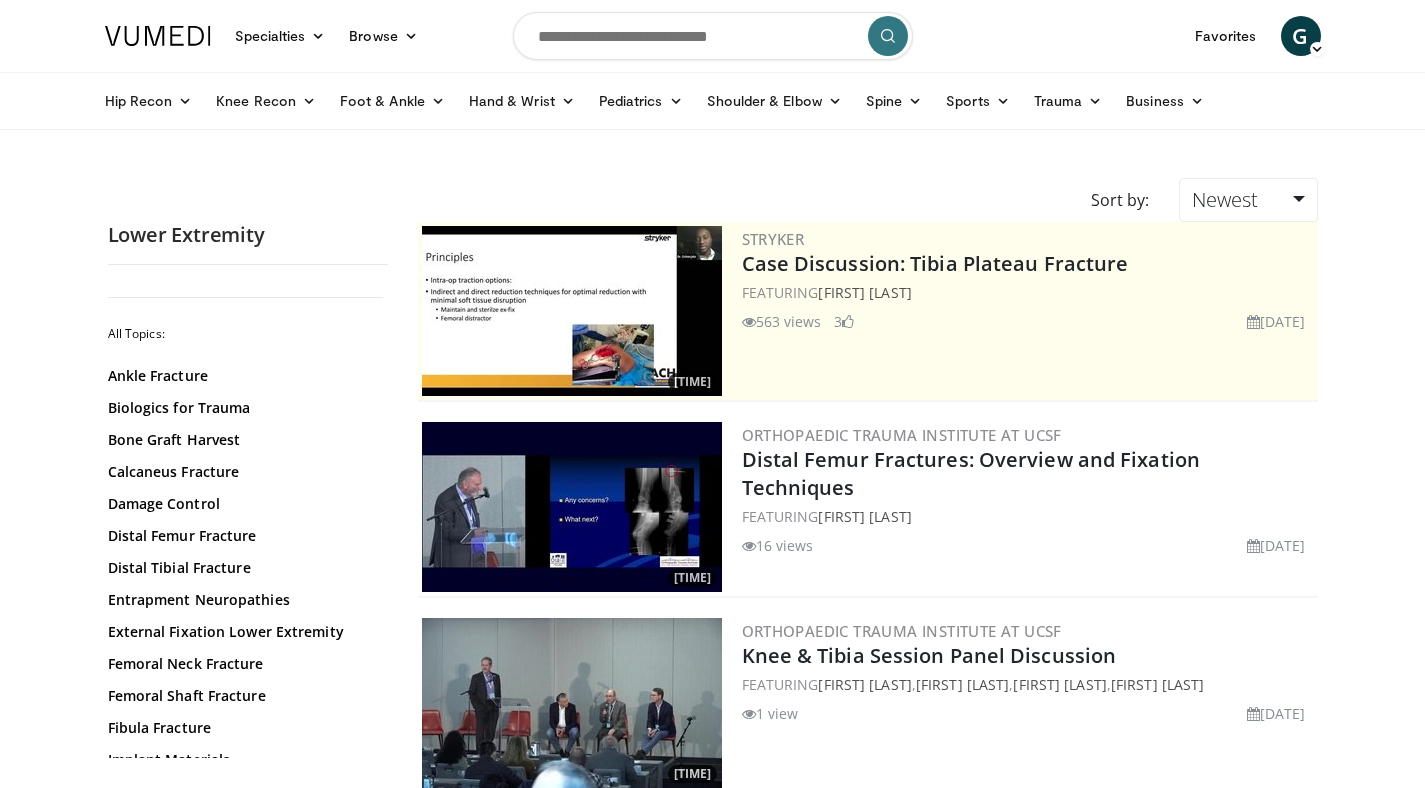 scroll, scrollTop: 0, scrollLeft: 0, axis: both 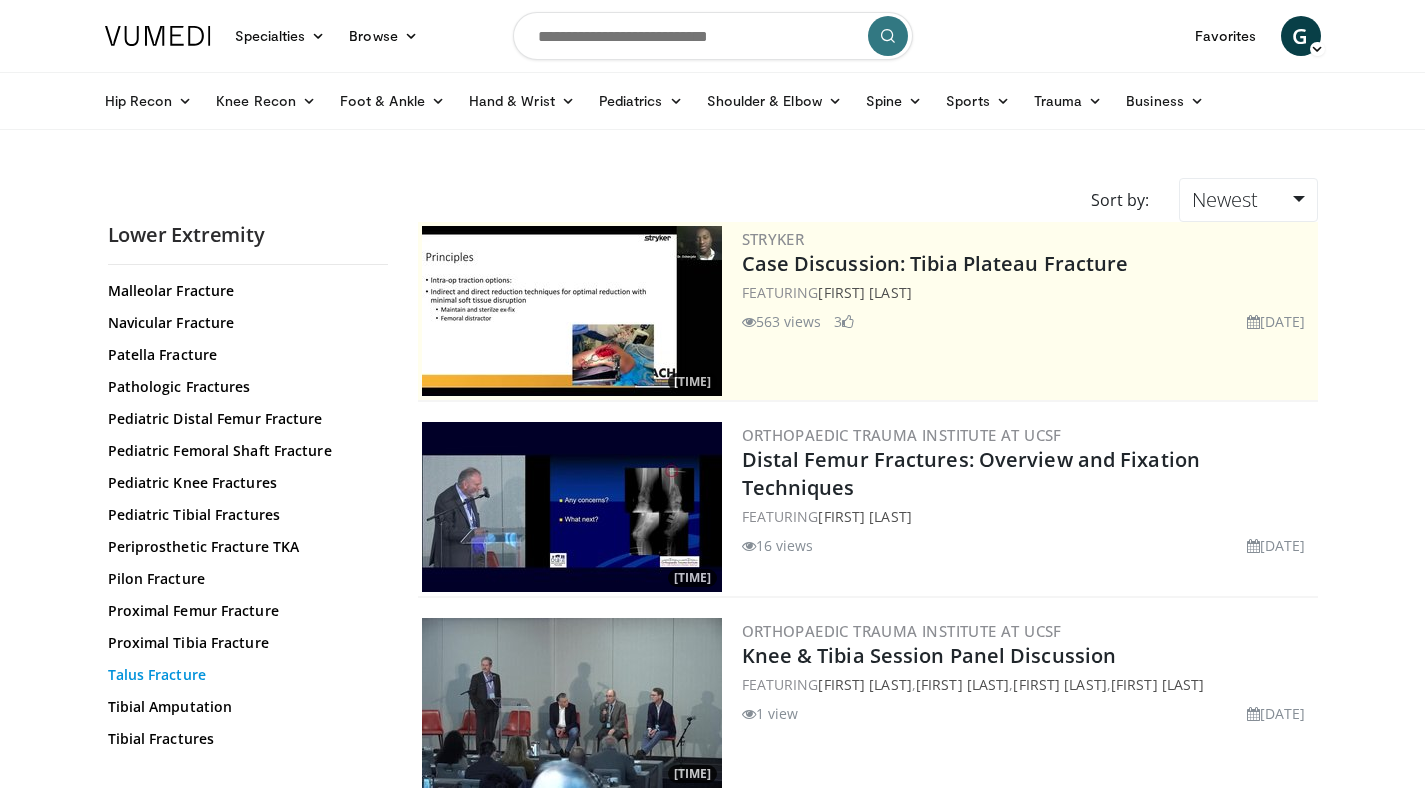 click on "Talus Fracture" at bounding box center (243, 675) 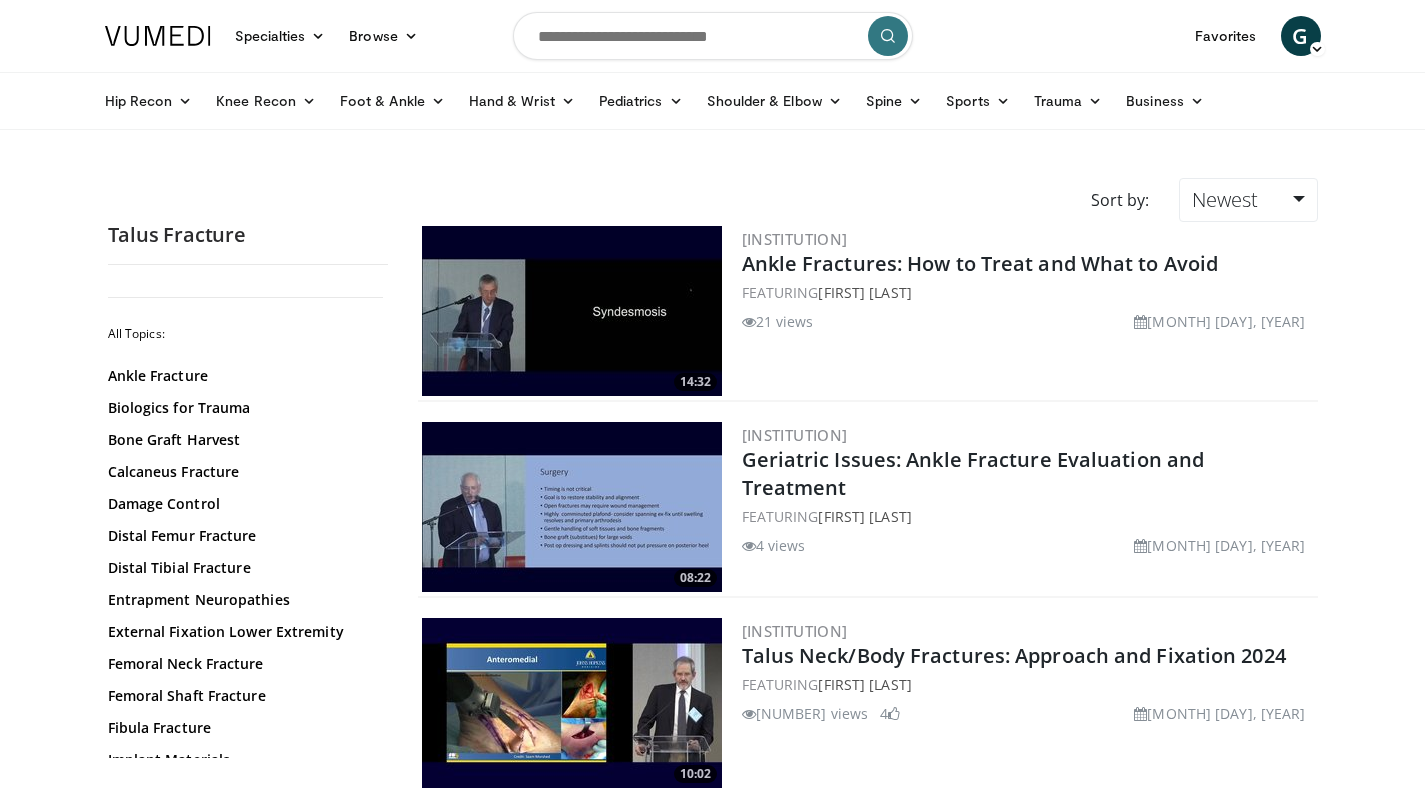 scroll, scrollTop: 0, scrollLeft: 0, axis: both 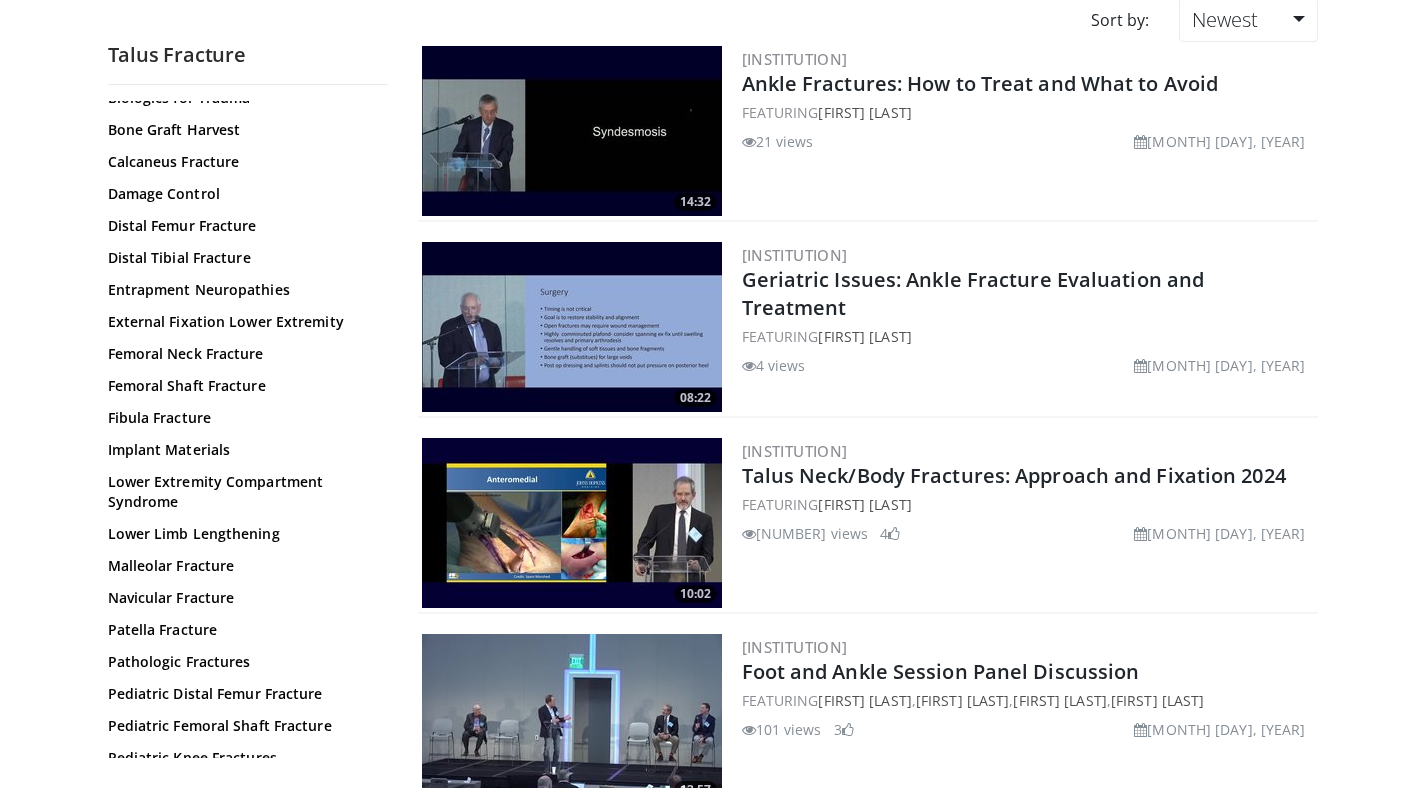 click at bounding box center [572, 523] 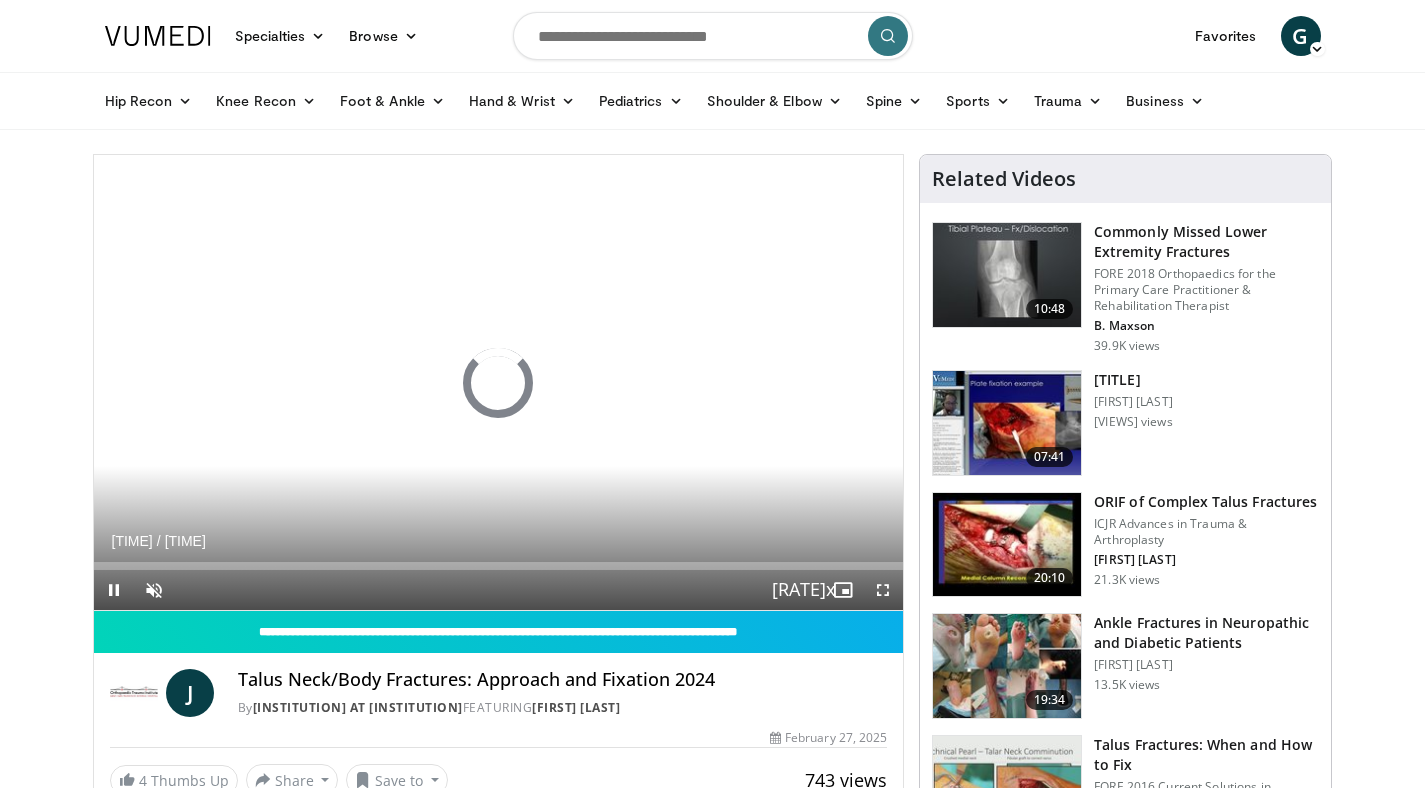 scroll, scrollTop: 0, scrollLeft: 0, axis: both 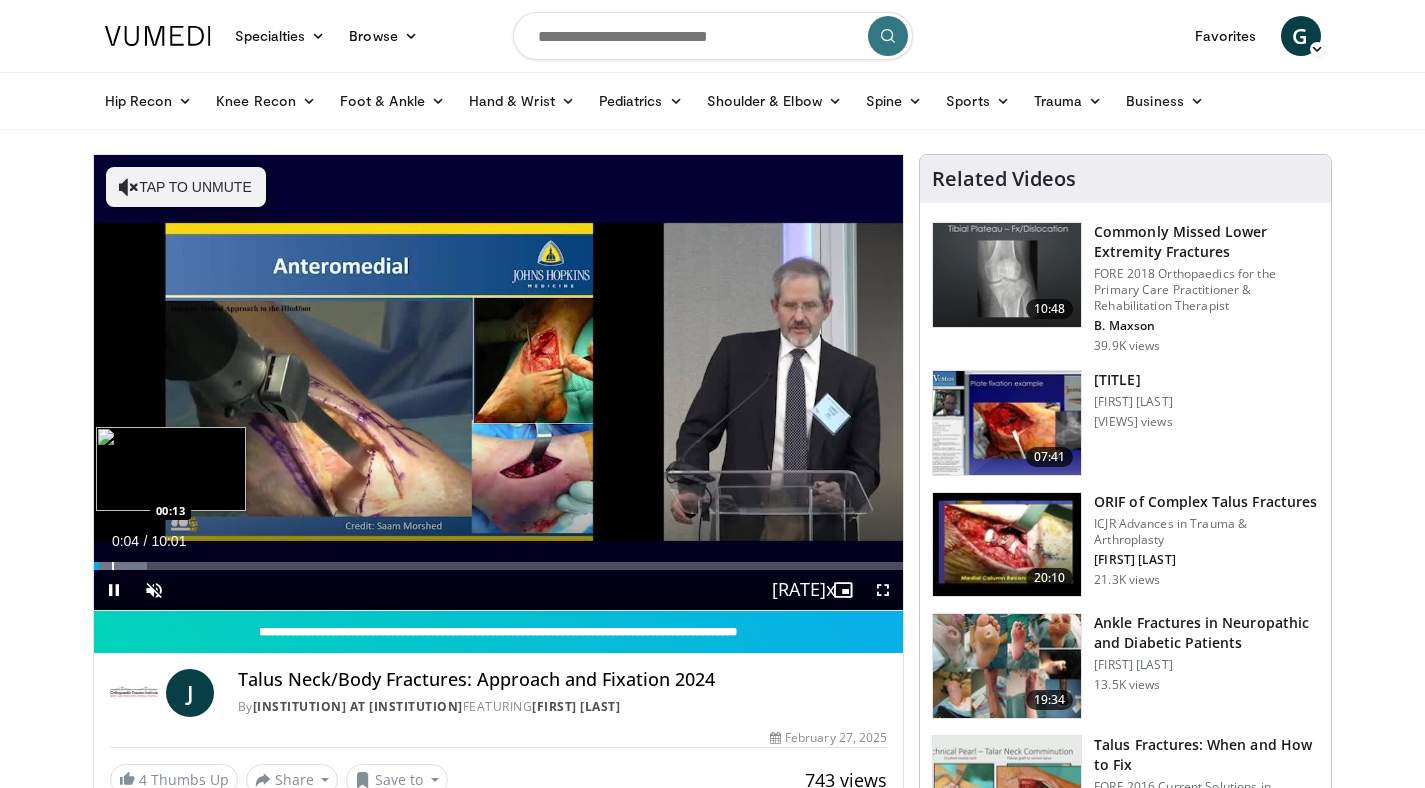 click at bounding box center [113, 566] 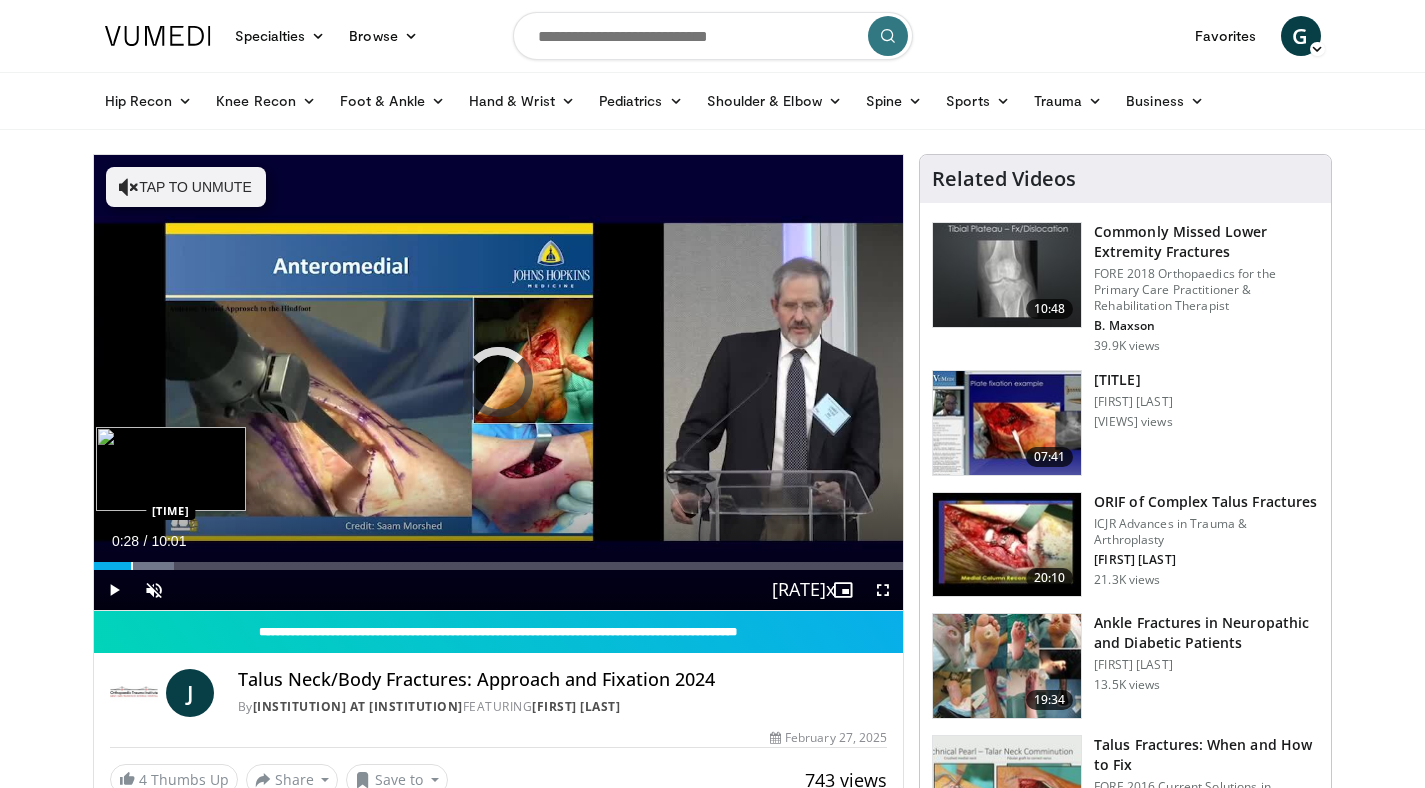click at bounding box center (132, 566) 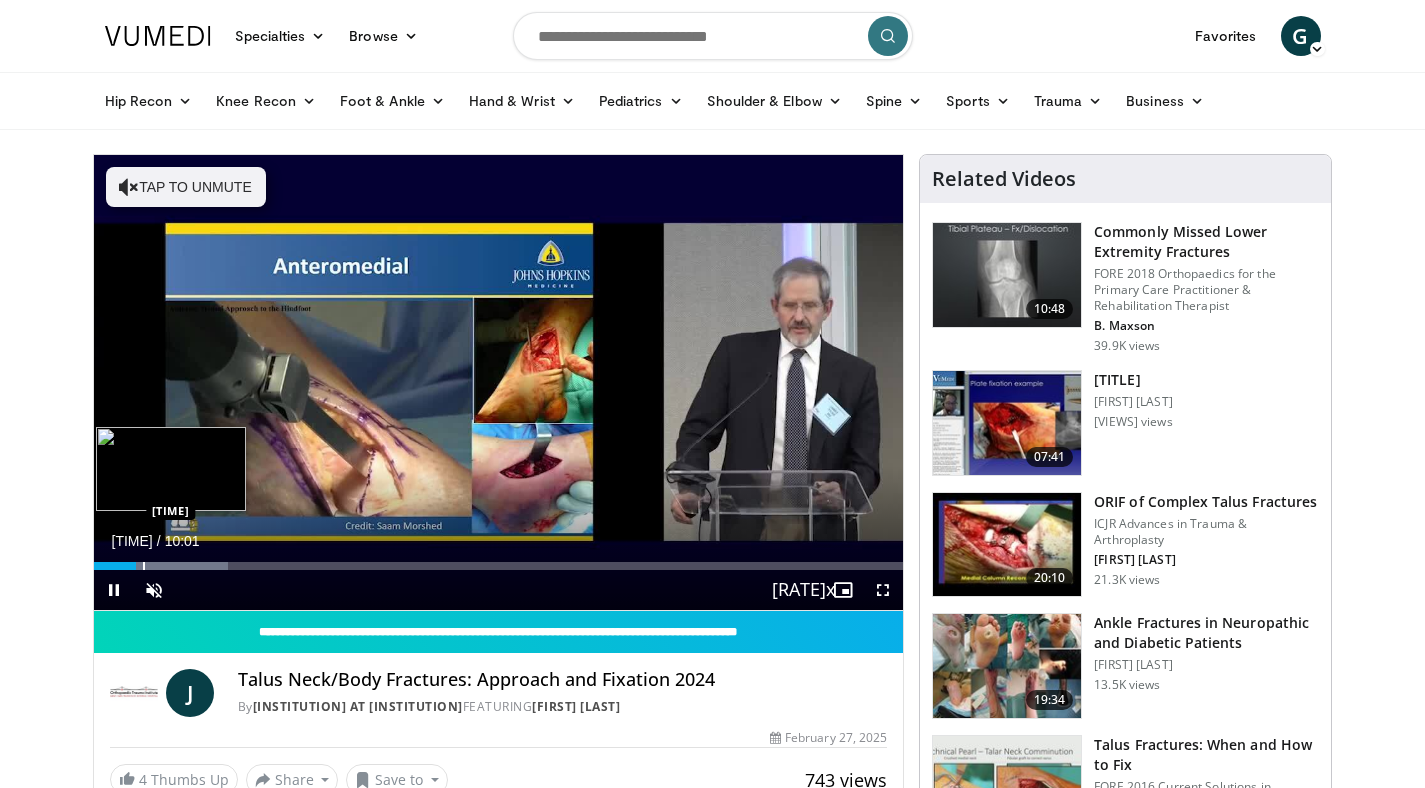click on "Loaded :  16.58% 00:31 00:36" at bounding box center [499, 566] 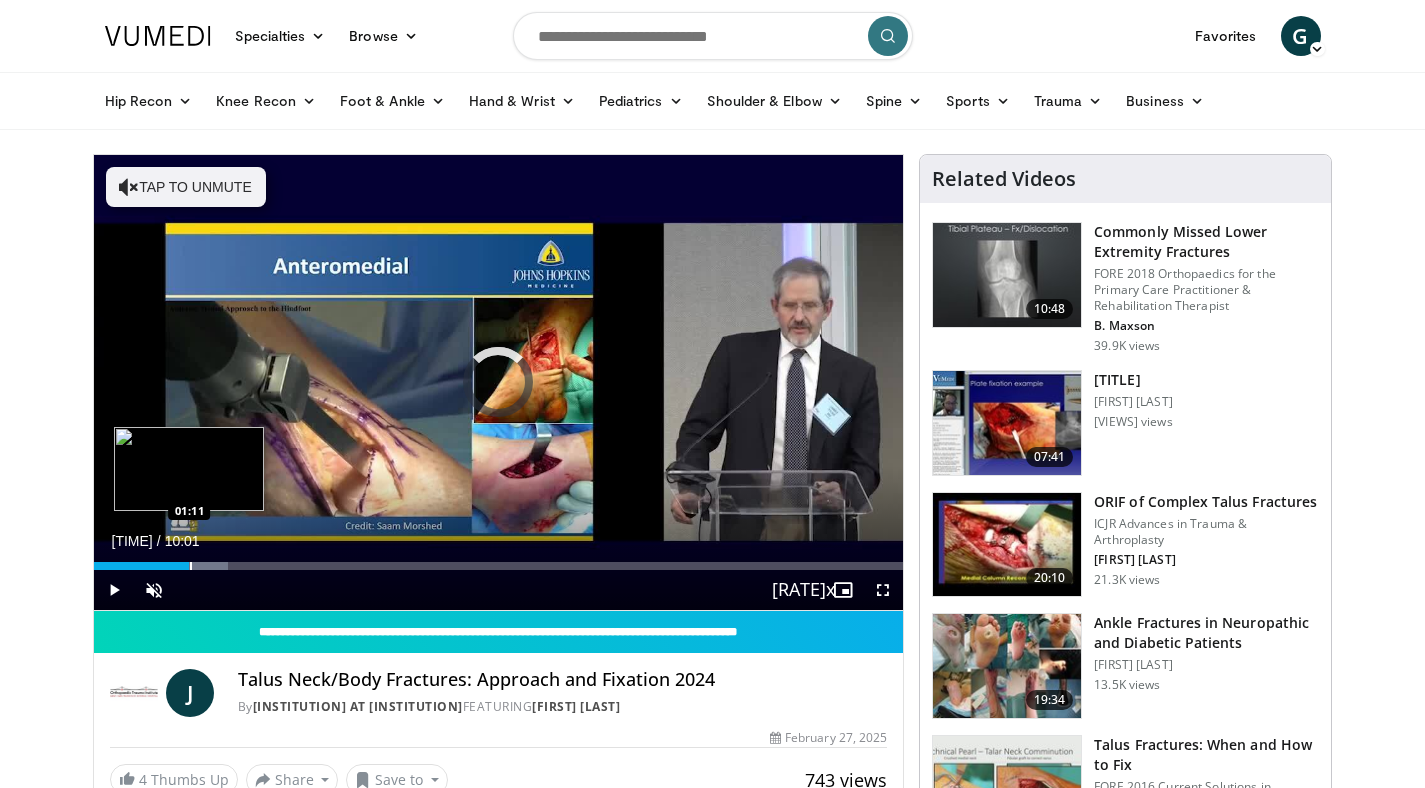 click at bounding box center (191, 566) 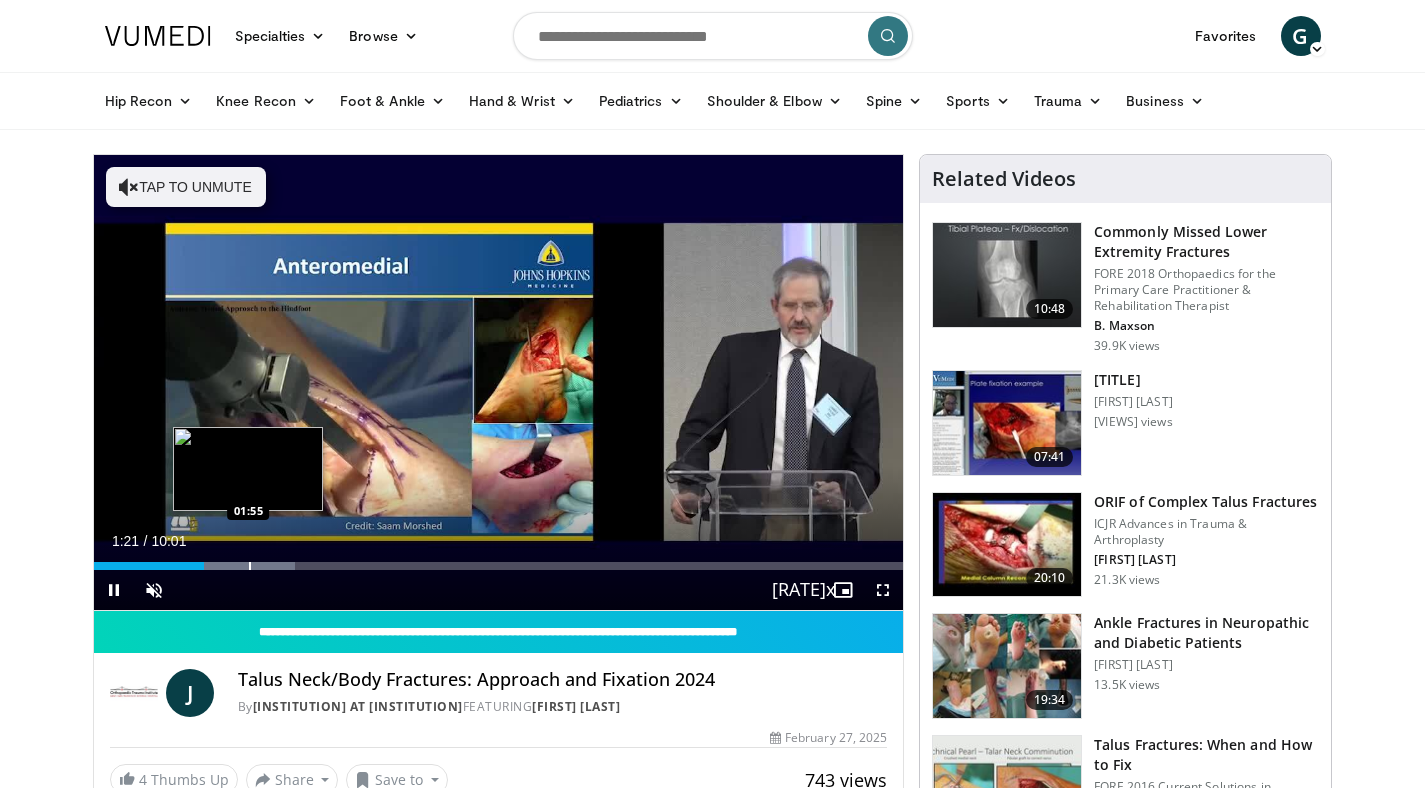 click at bounding box center [229, 566] 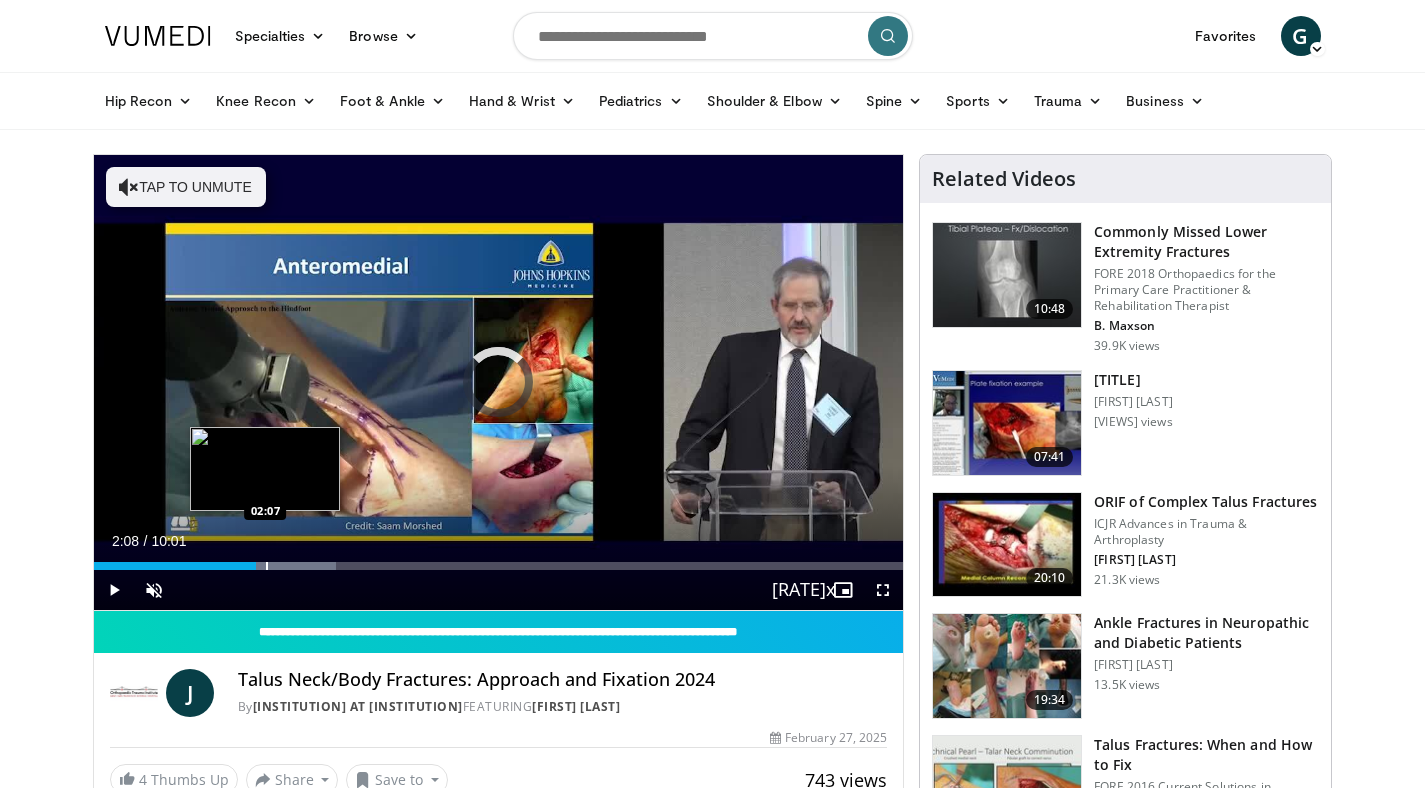 click at bounding box center [267, 566] 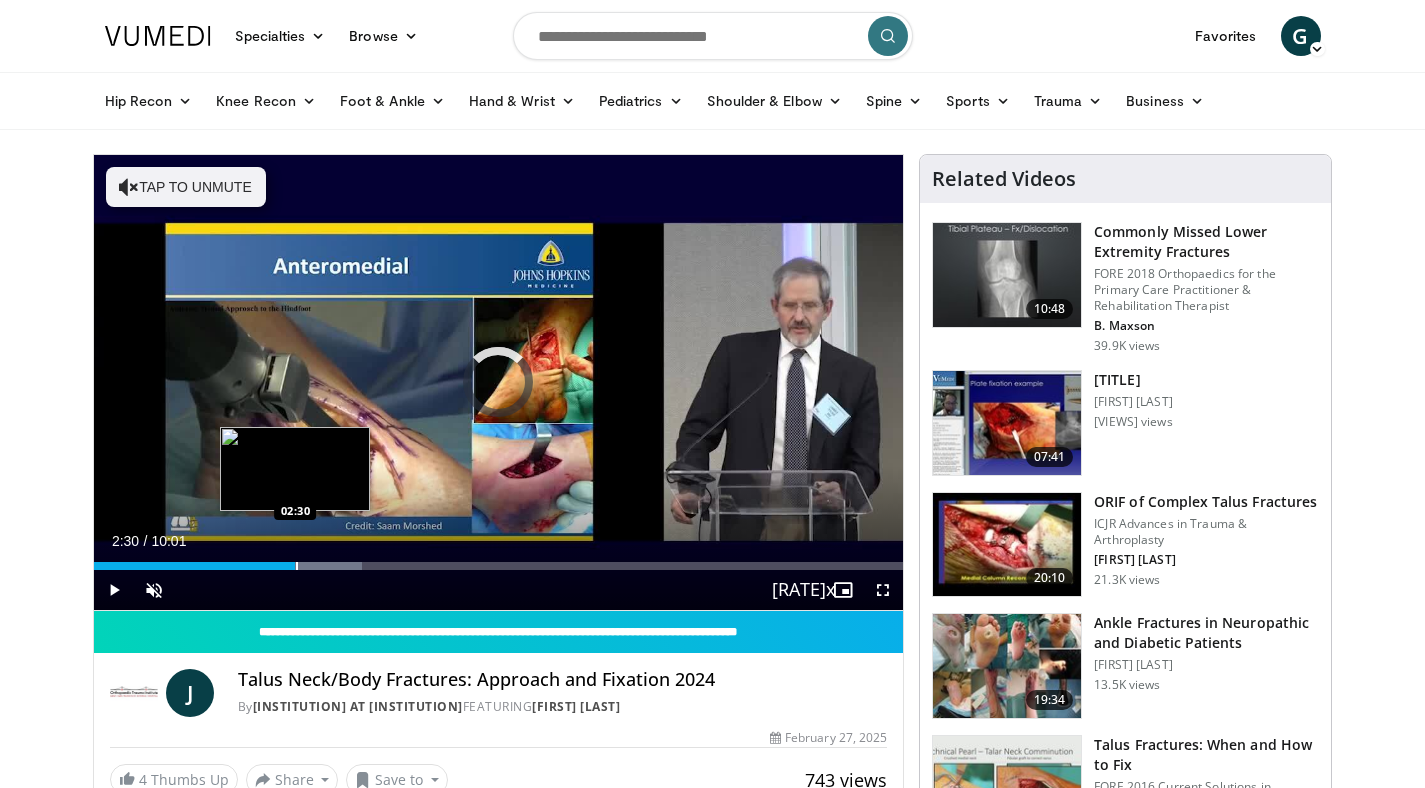 click at bounding box center (297, 566) 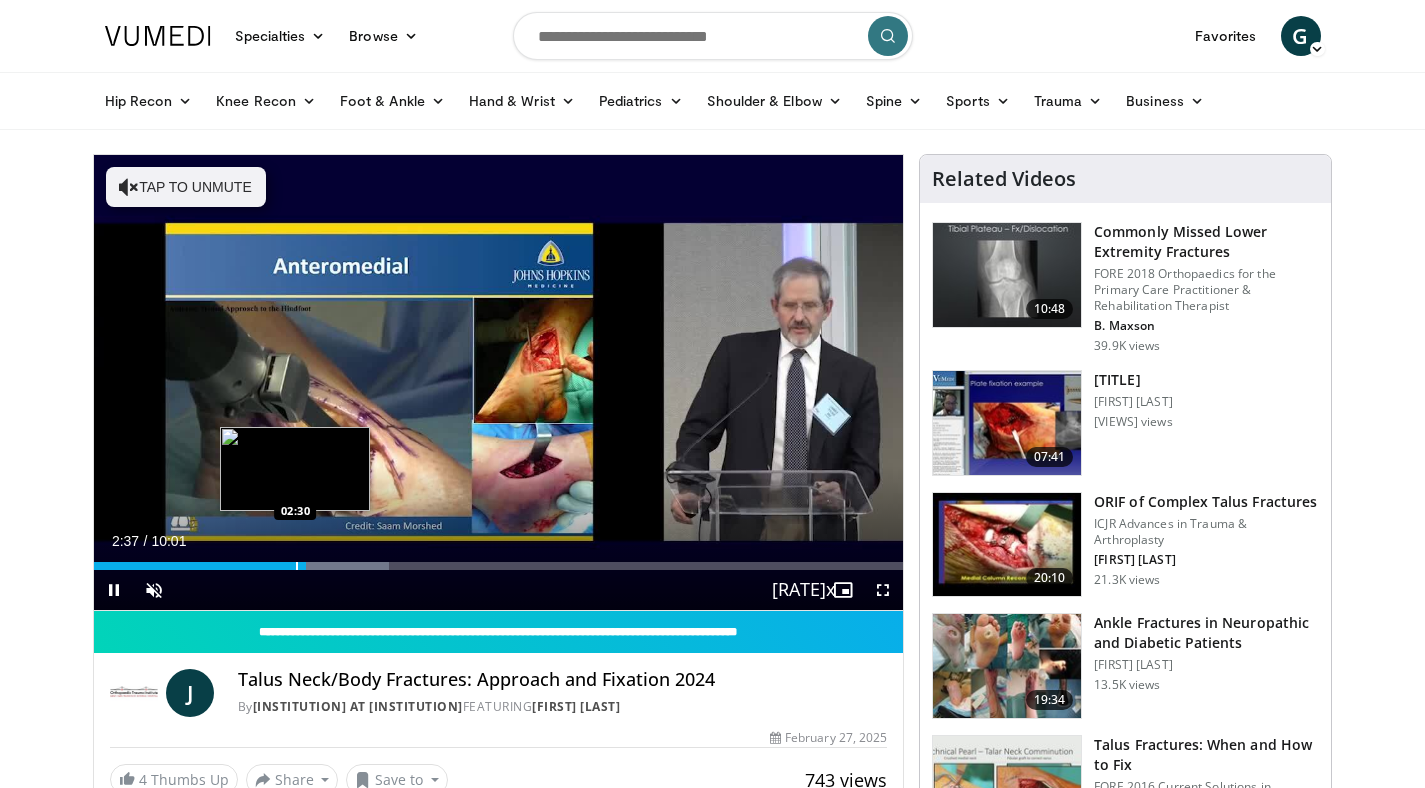 click on "**********" at bounding box center (499, 383) 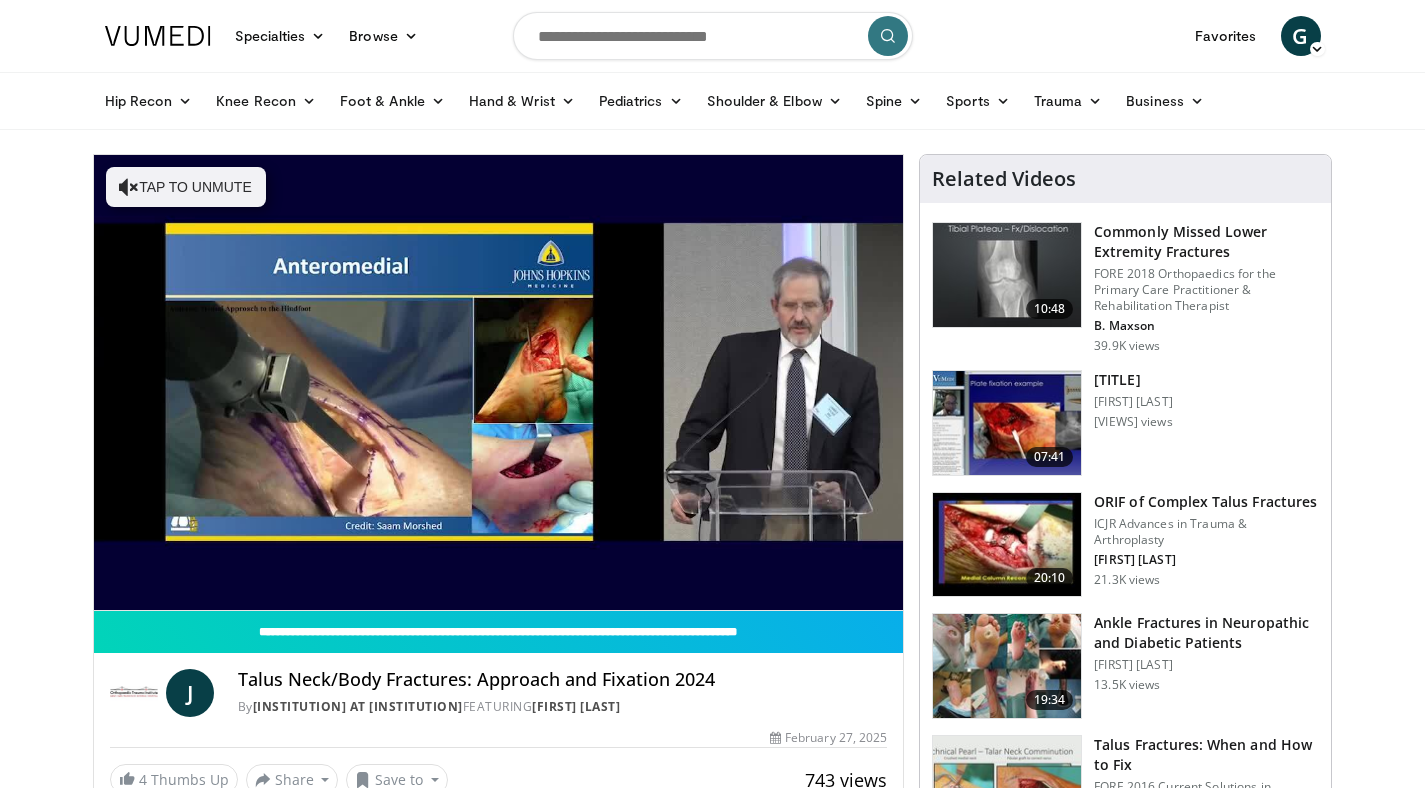 click on "**********" at bounding box center (499, 383) 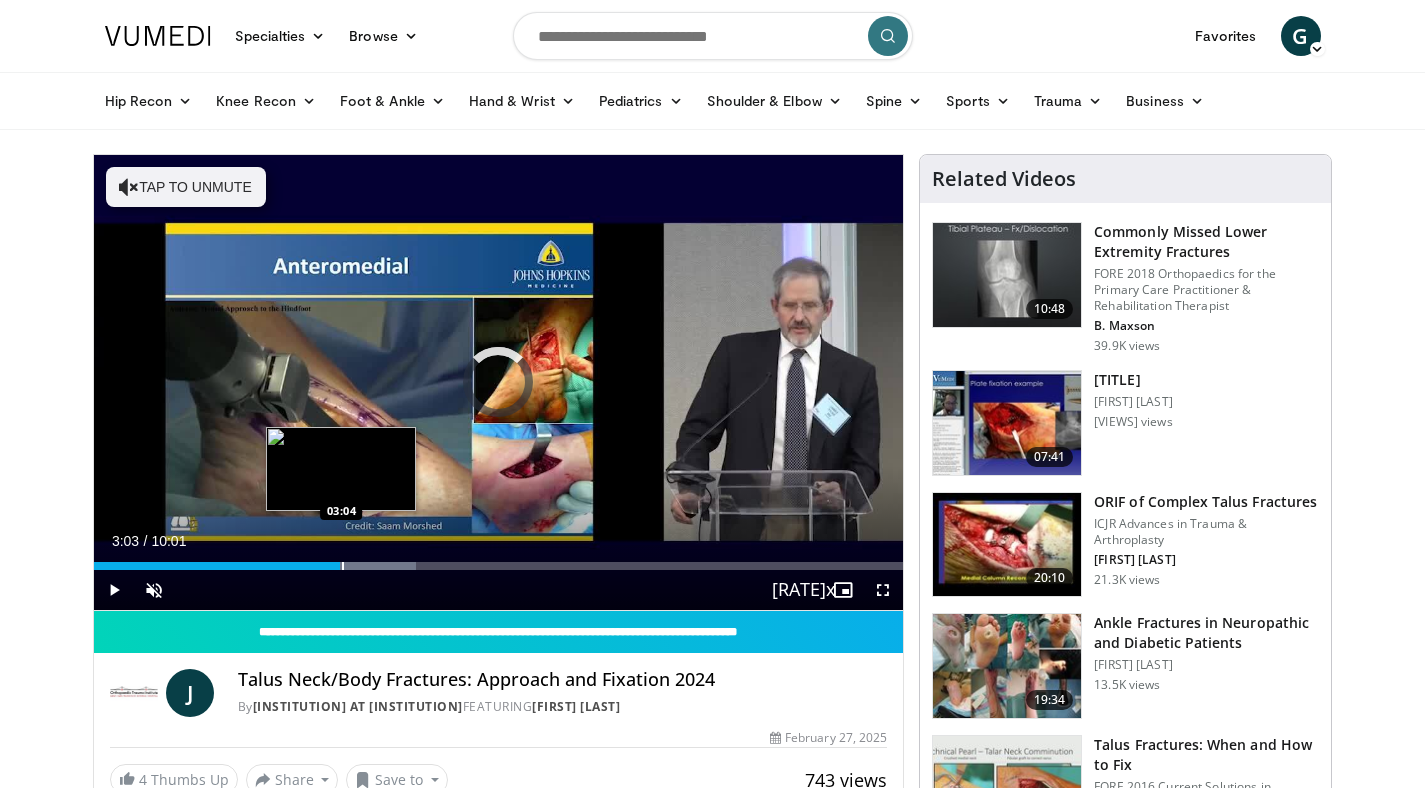 click at bounding box center [350, 566] 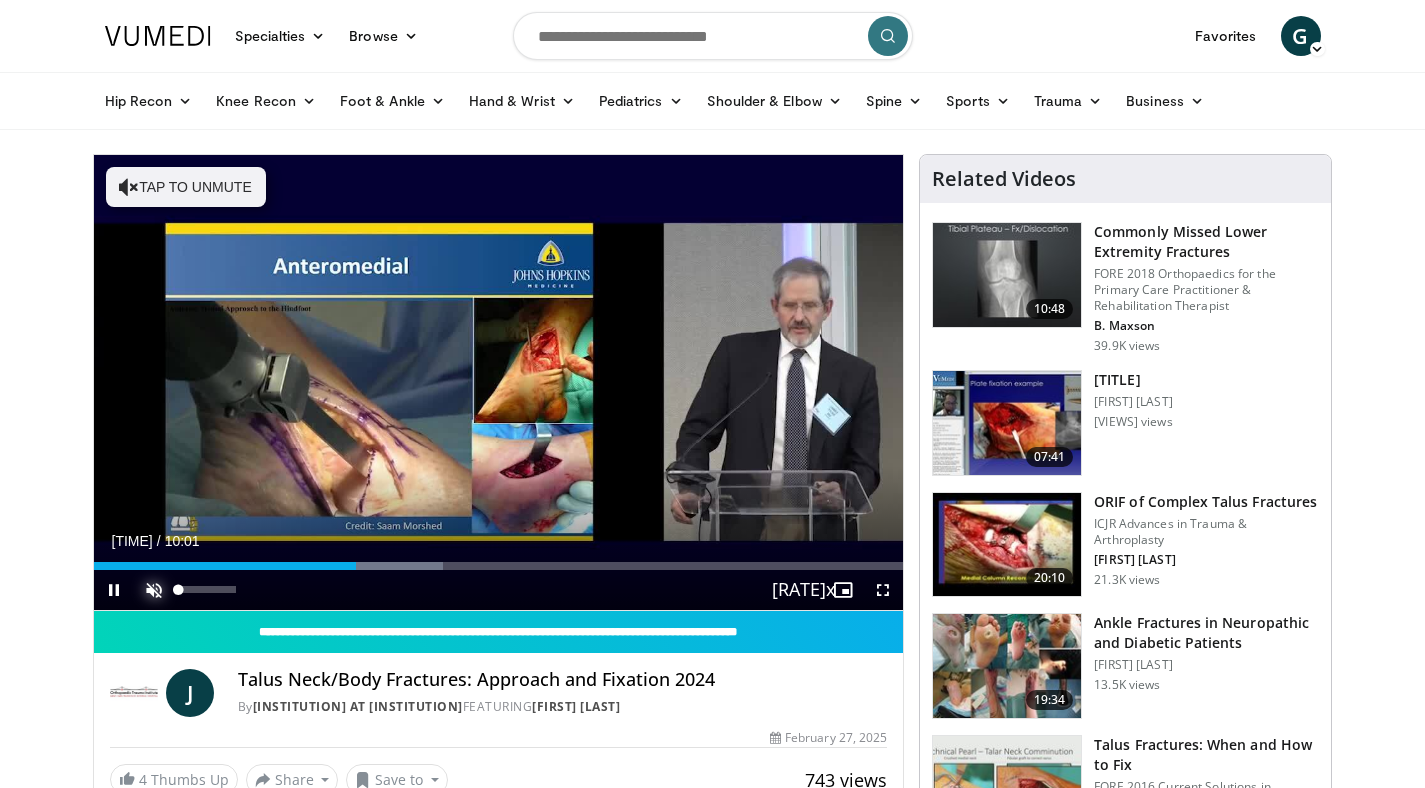 click at bounding box center [154, 590] 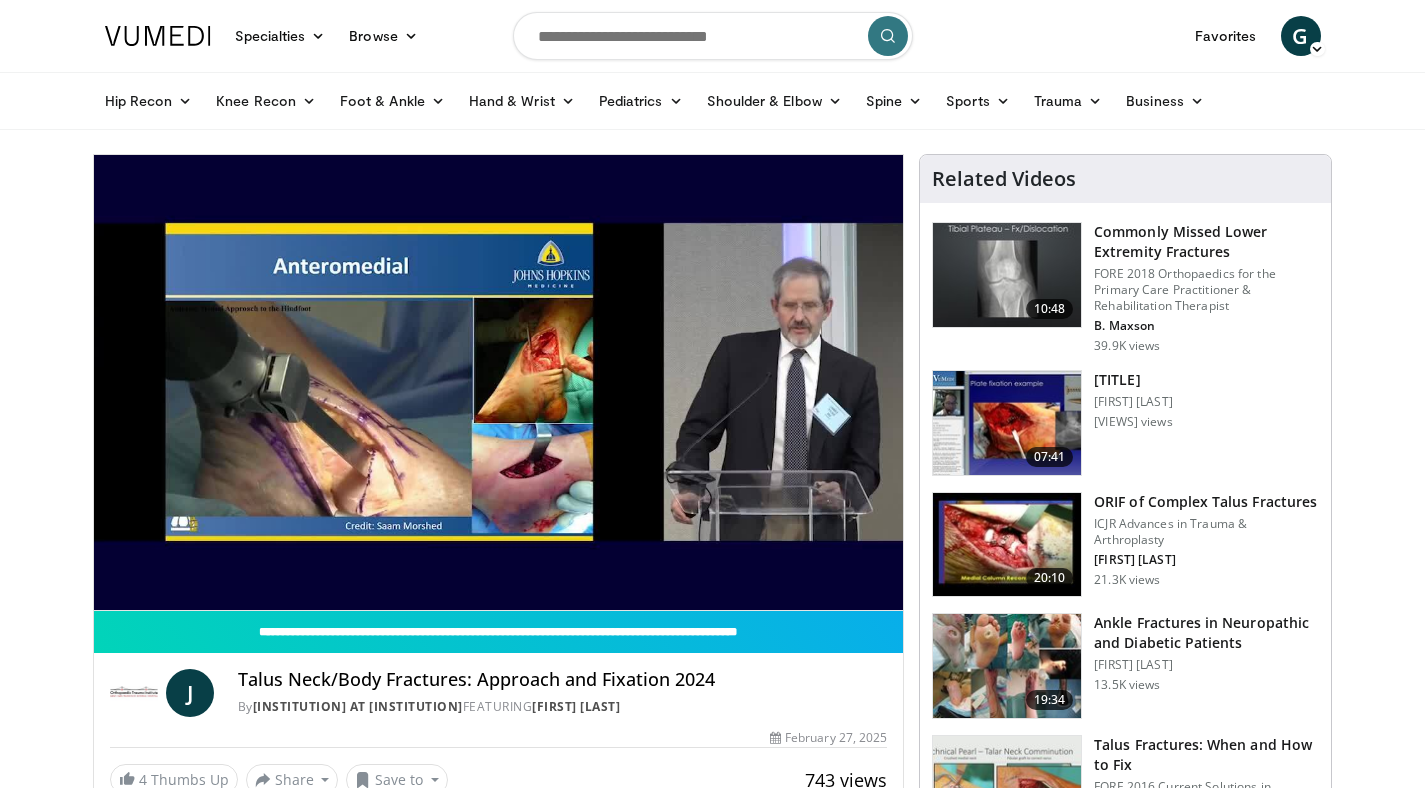 click on "**********" at bounding box center (499, 383) 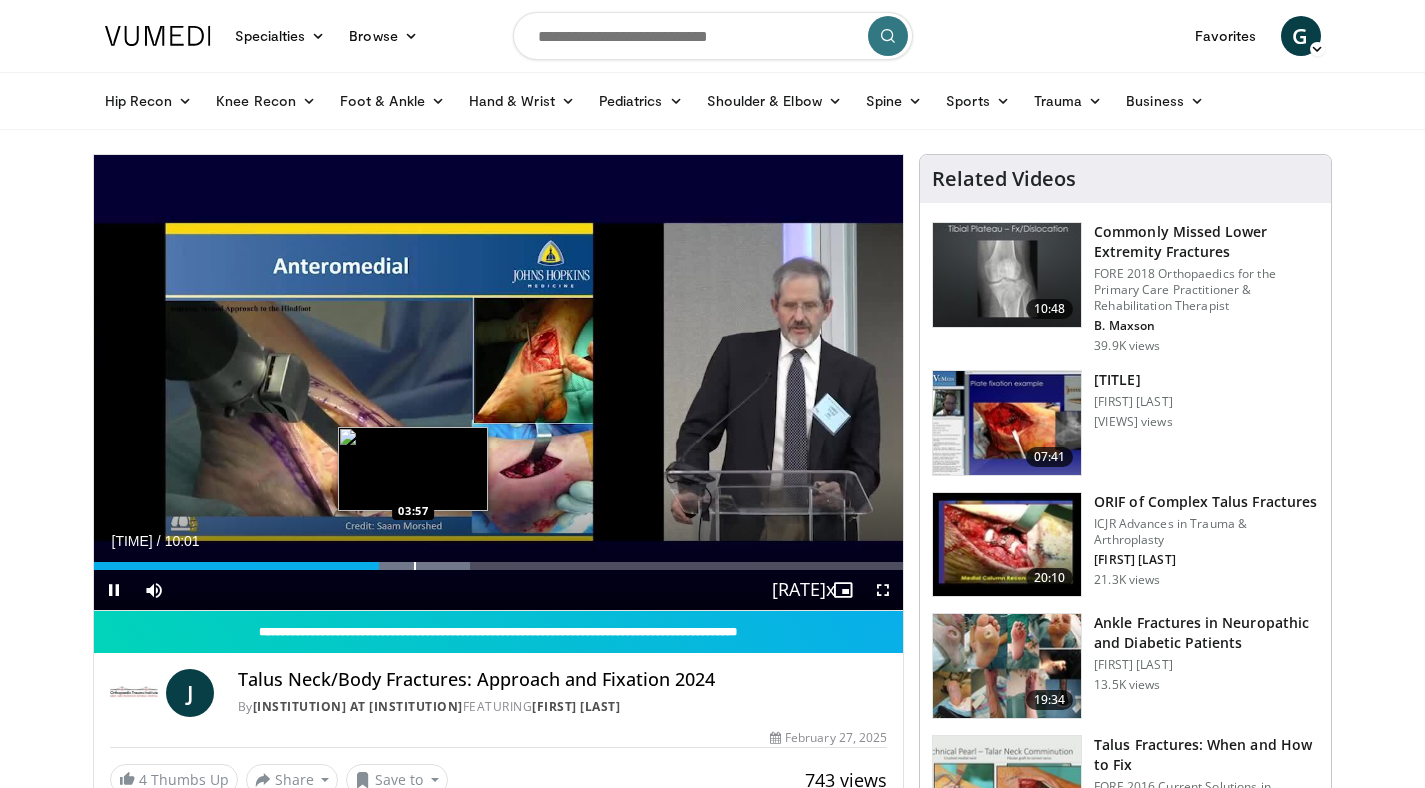 click at bounding box center (415, 566) 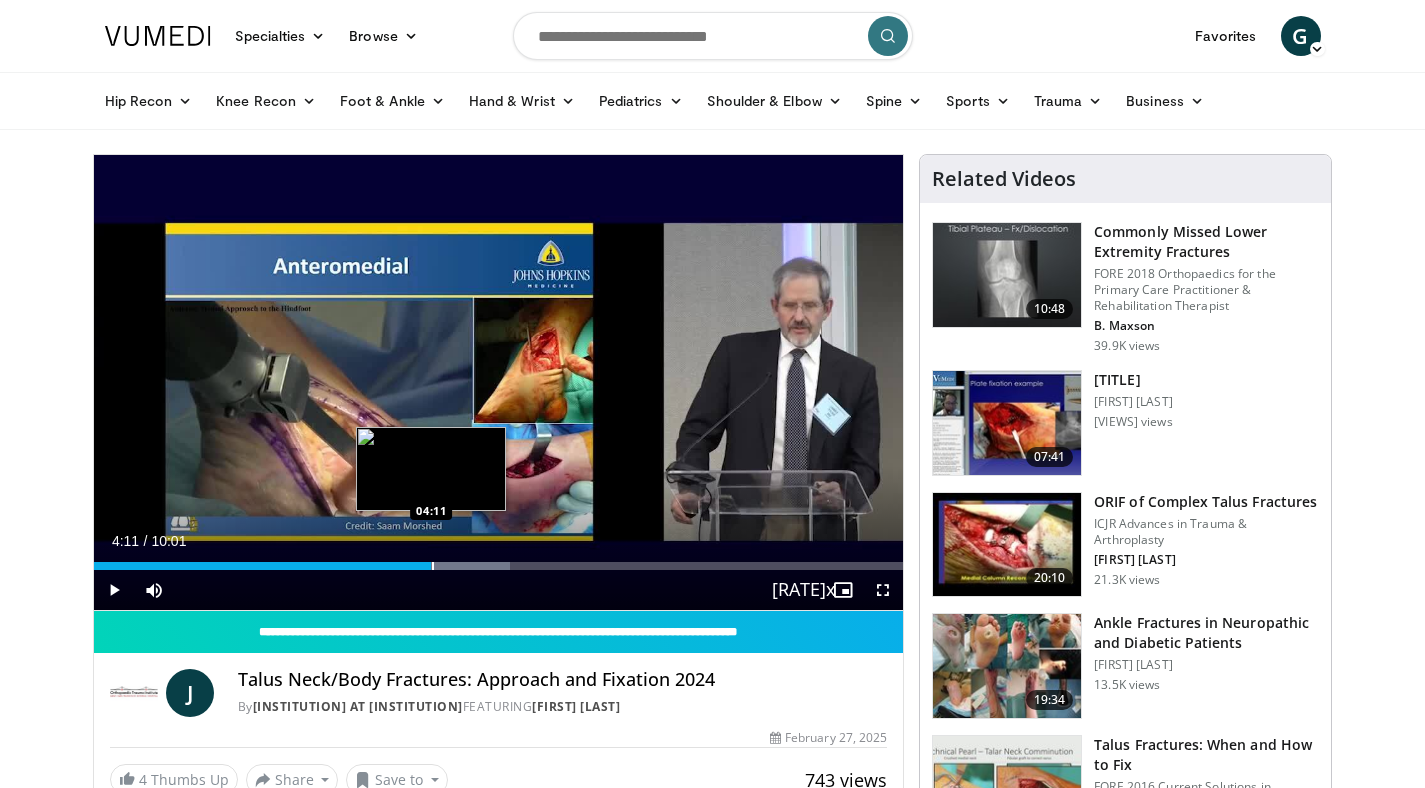 click on "Loaded :  51.43% 04:11 04:11" at bounding box center [499, 566] 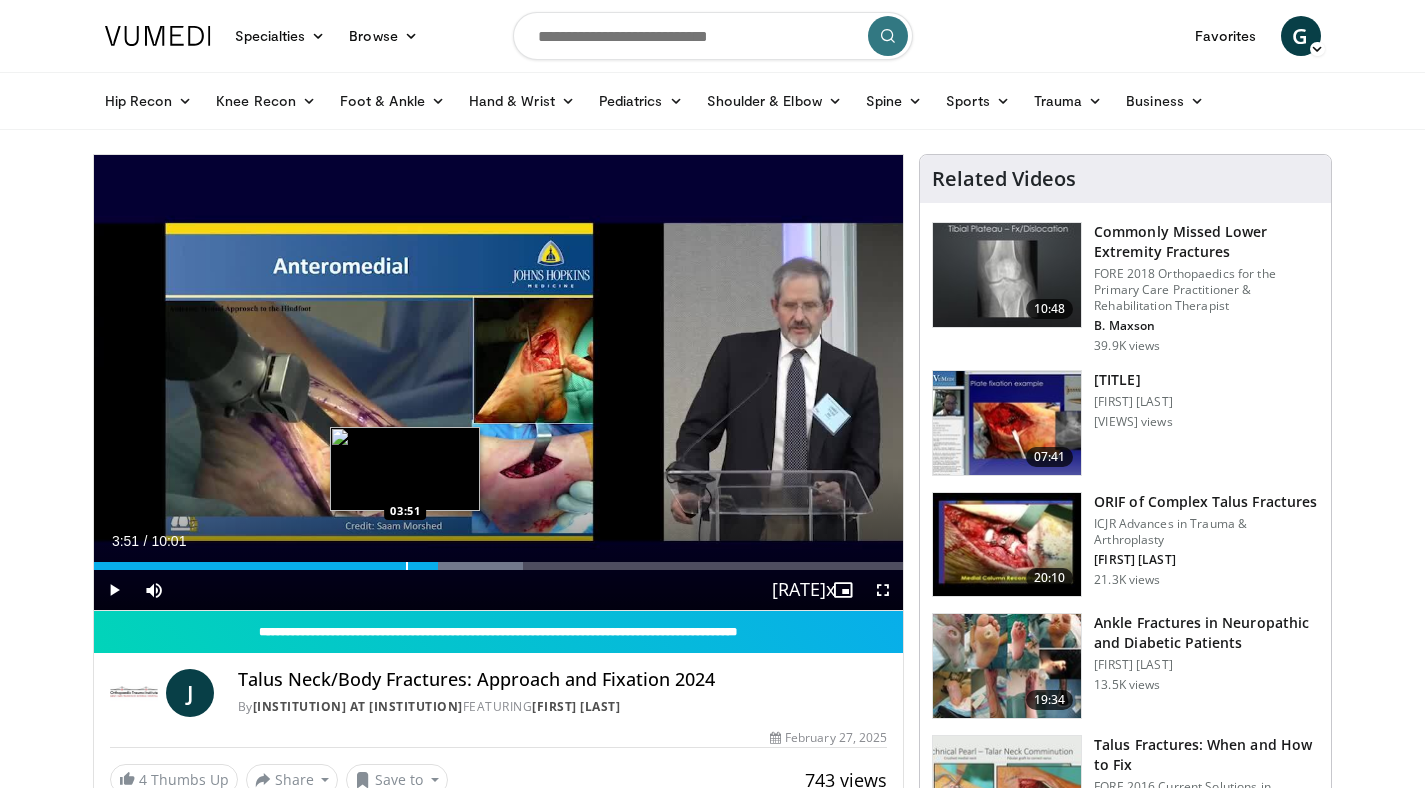 click on "04:16" at bounding box center (266, 566) 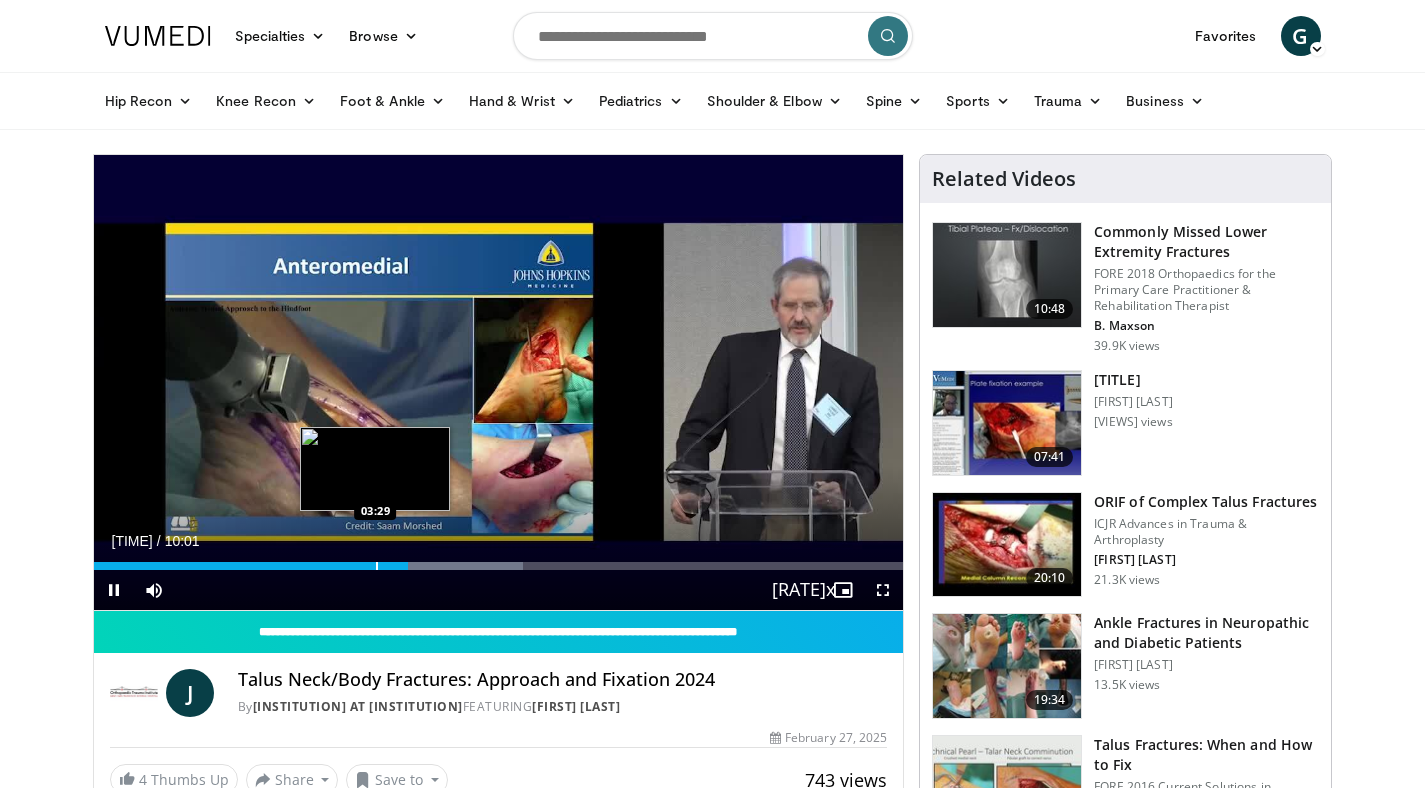 click on "[TIME]" at bounding box center (251, 566) 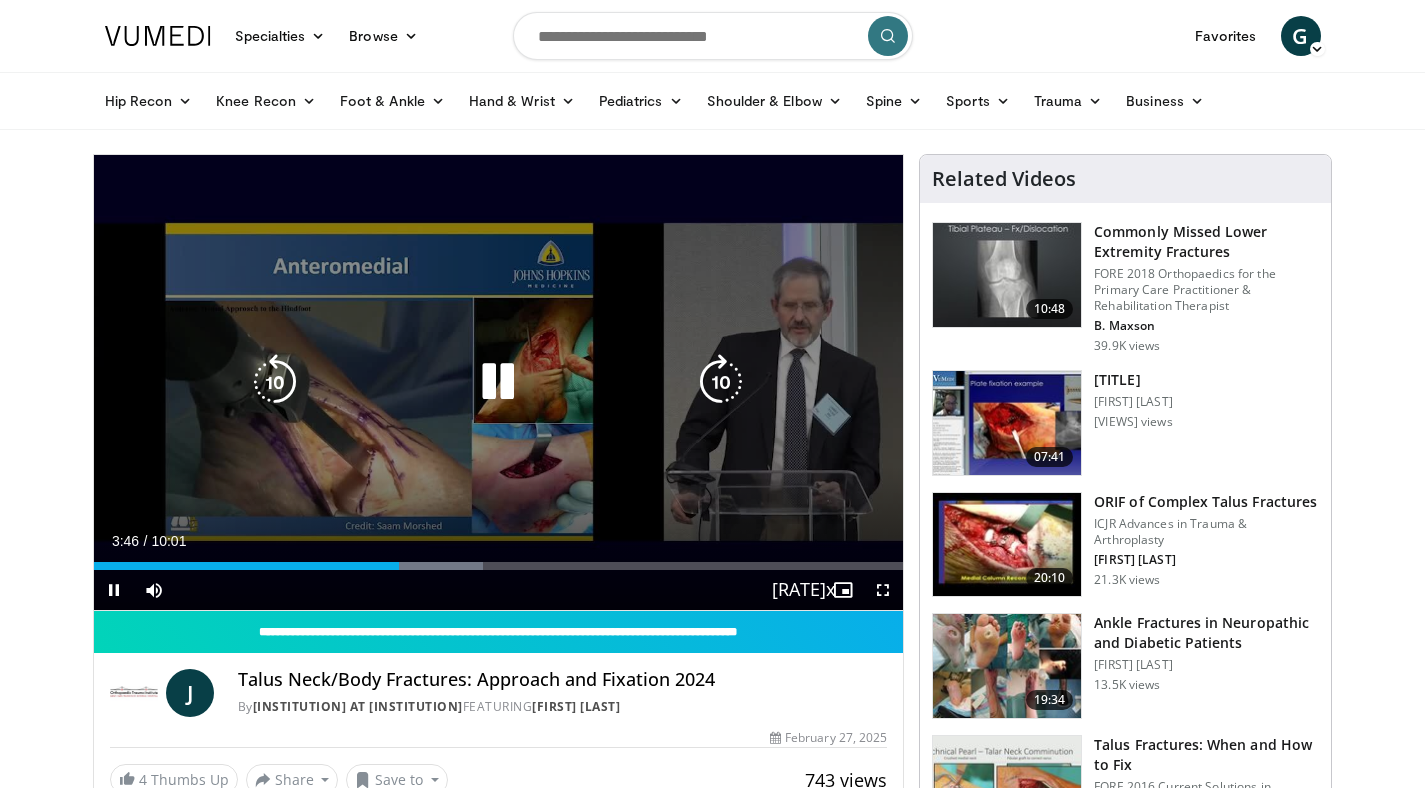 click at bounding box center [498, 382] 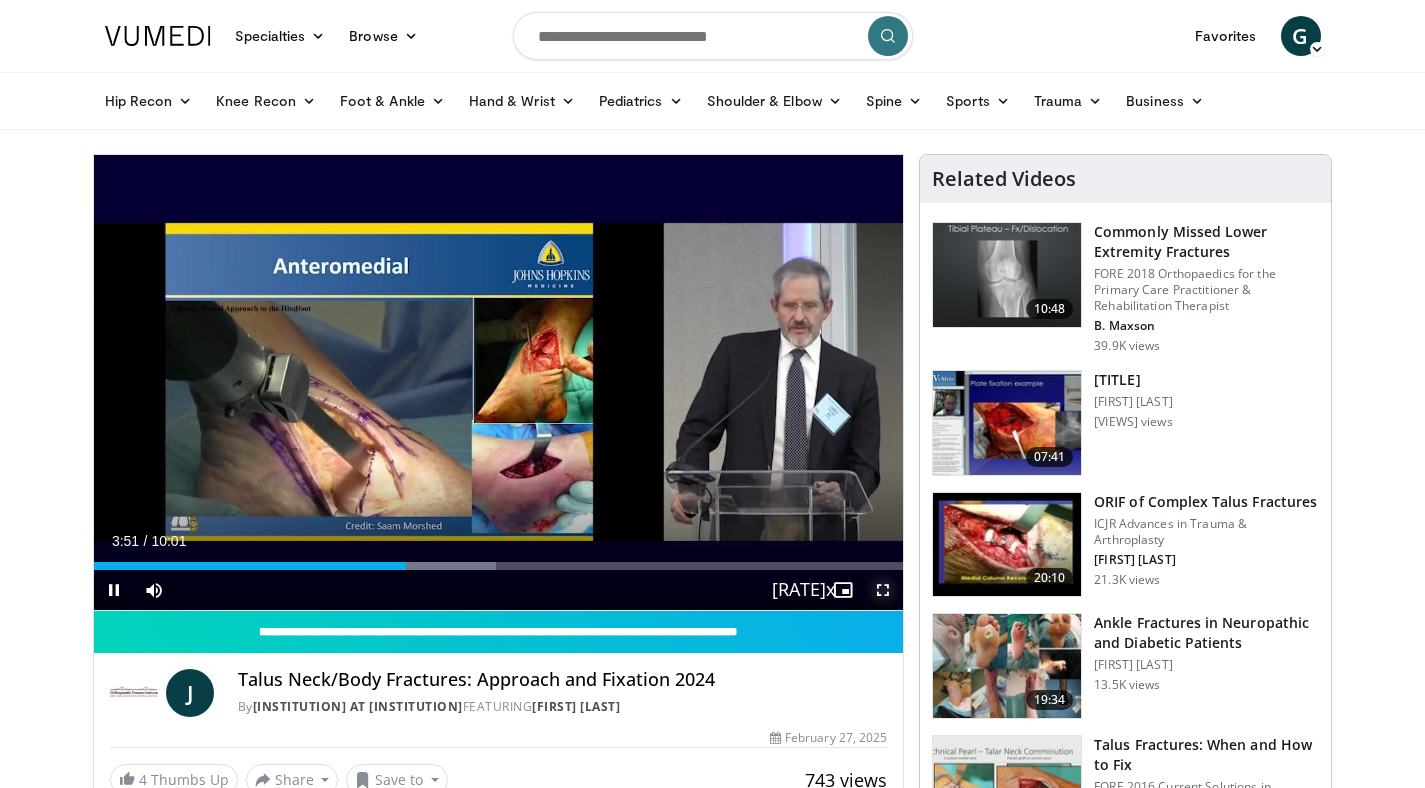 click at bounding box center [883, 590] 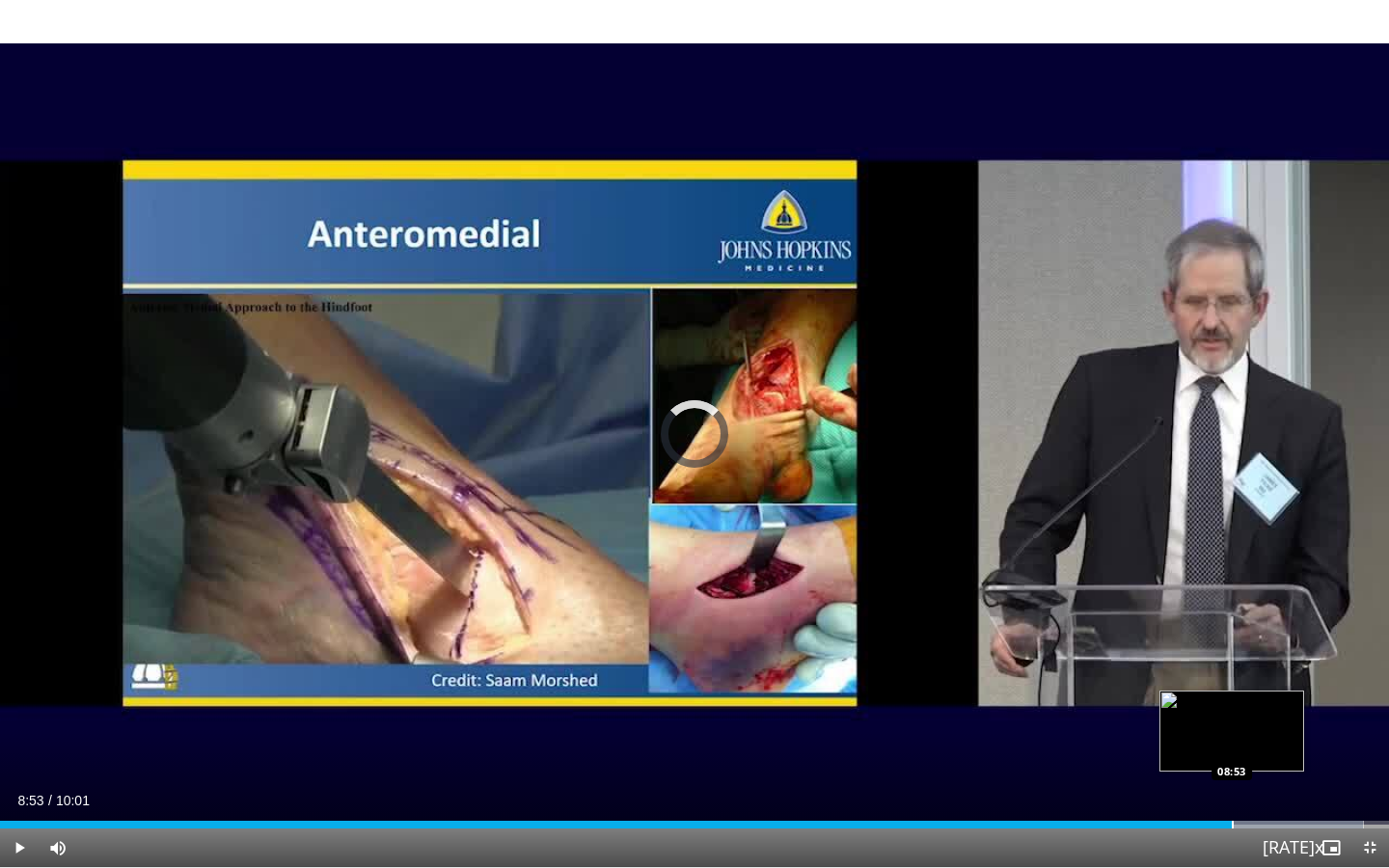 click at bounding box center [1233, 825] 